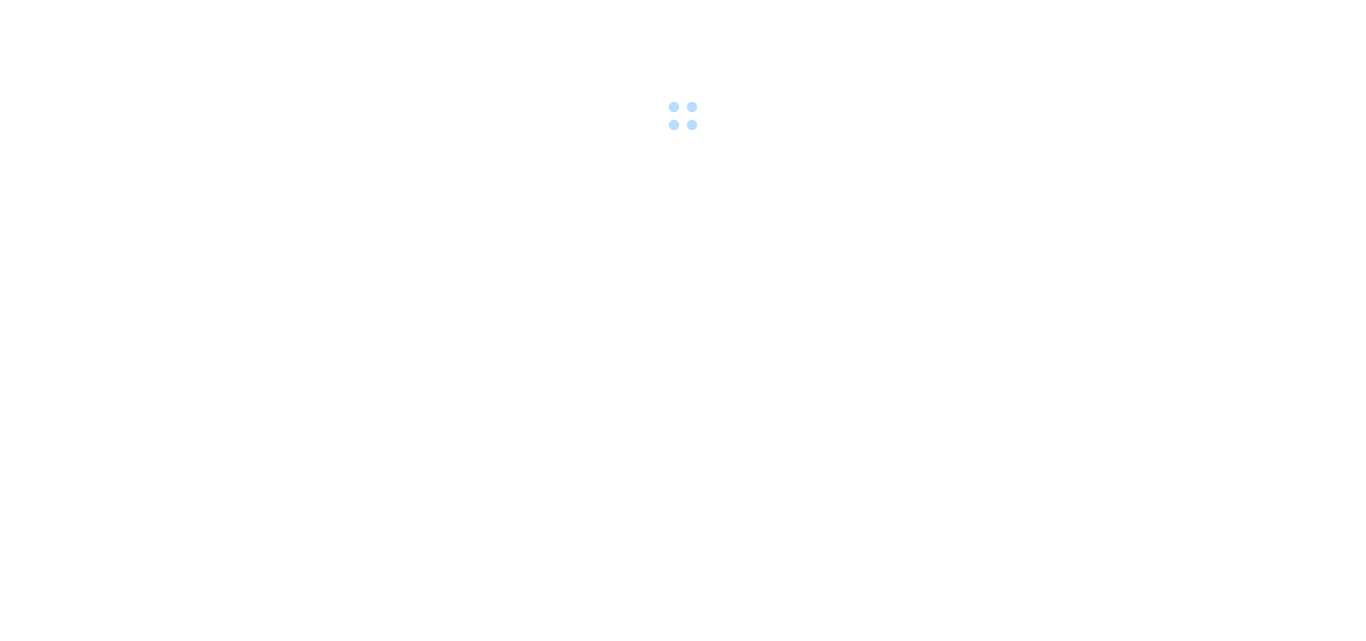scroll, scrollTop: 0, scrollLeft: 0, axis: both 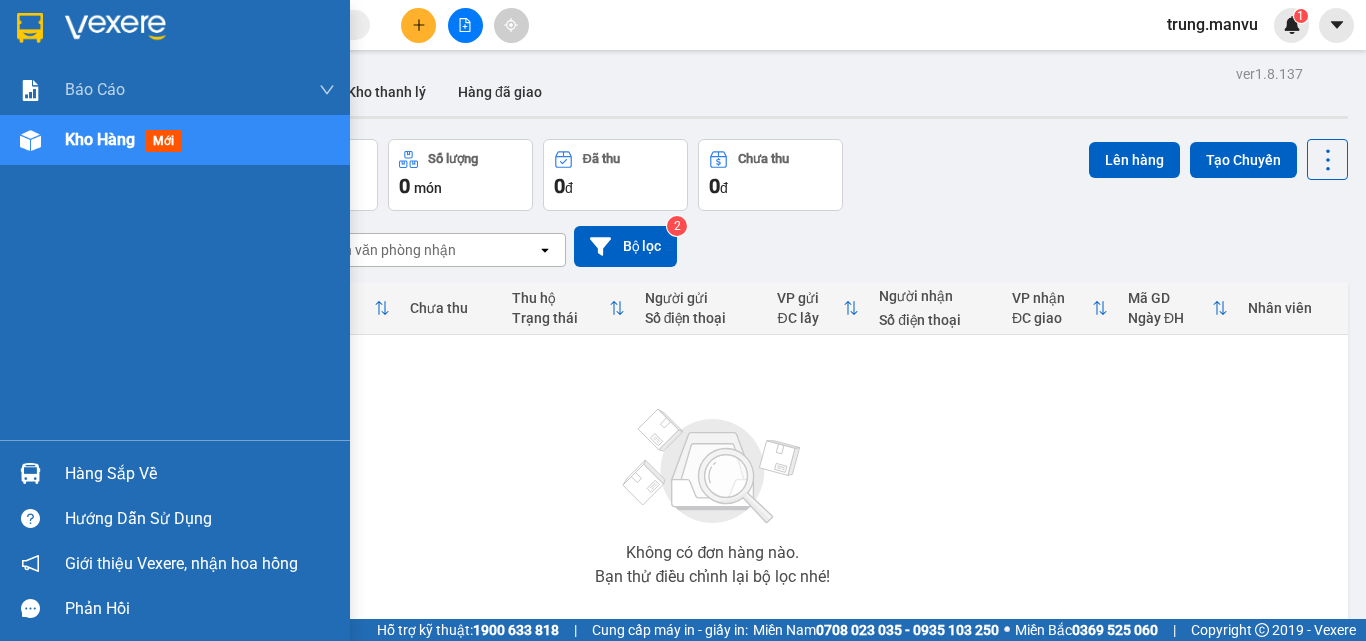 click on "Hàng sắp về" at bounding box center (200, 474) 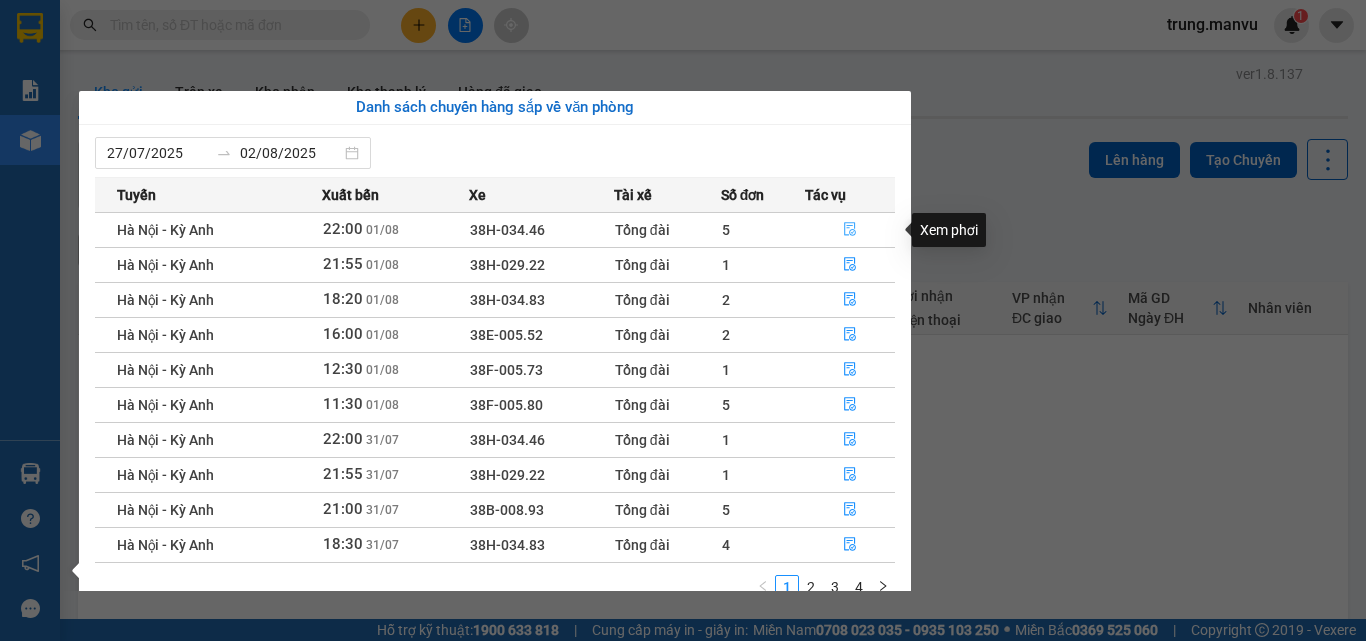 click at bounding box center (850, 230) 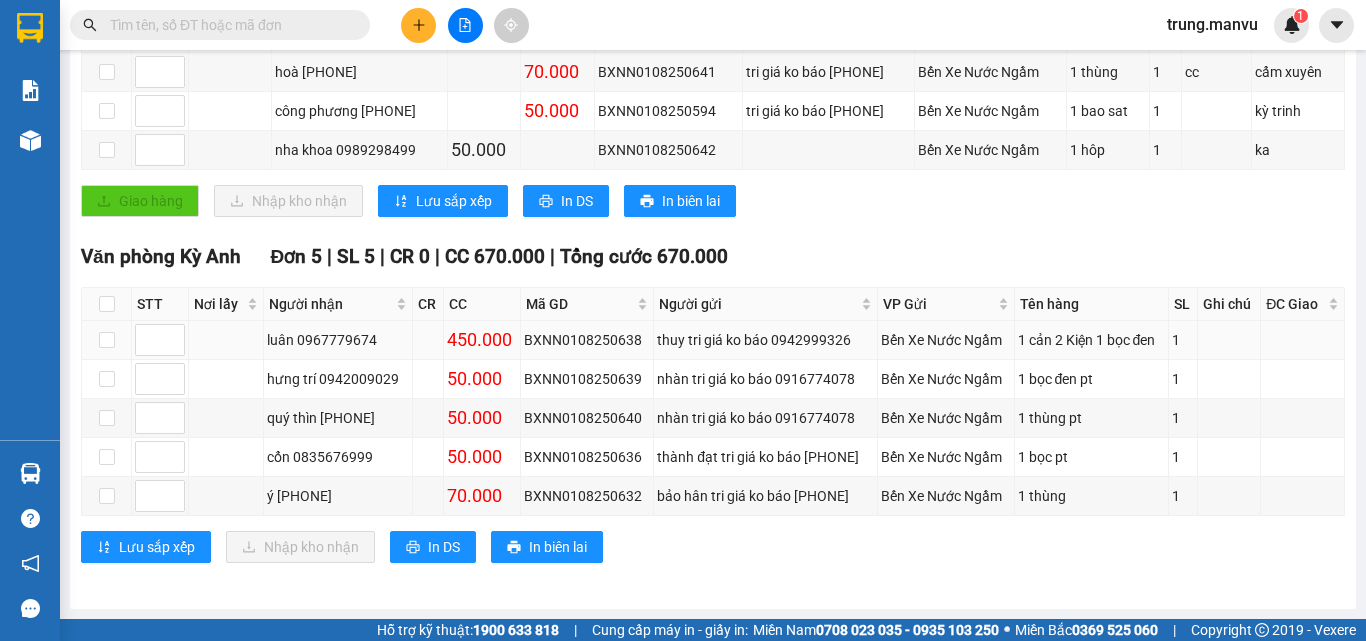 scroll, scrollTop: 0, scrollLeft: 0, axis: both 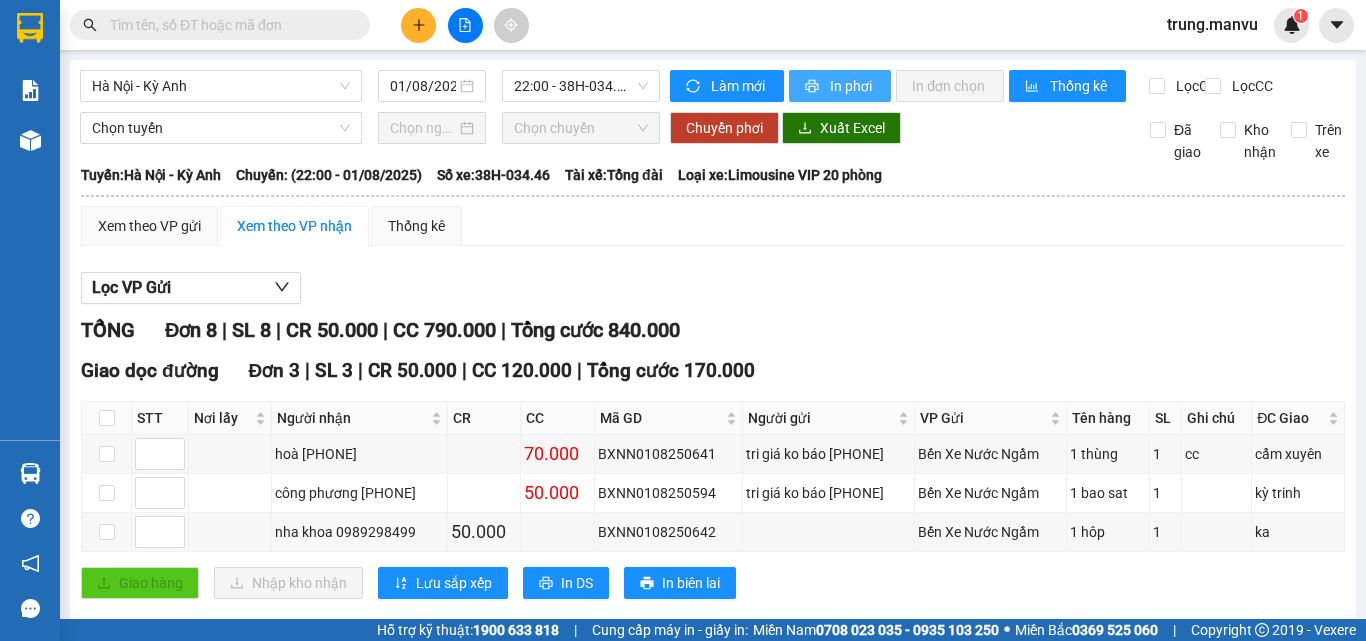 click on "In phơi" at bounding box center [852, 86] 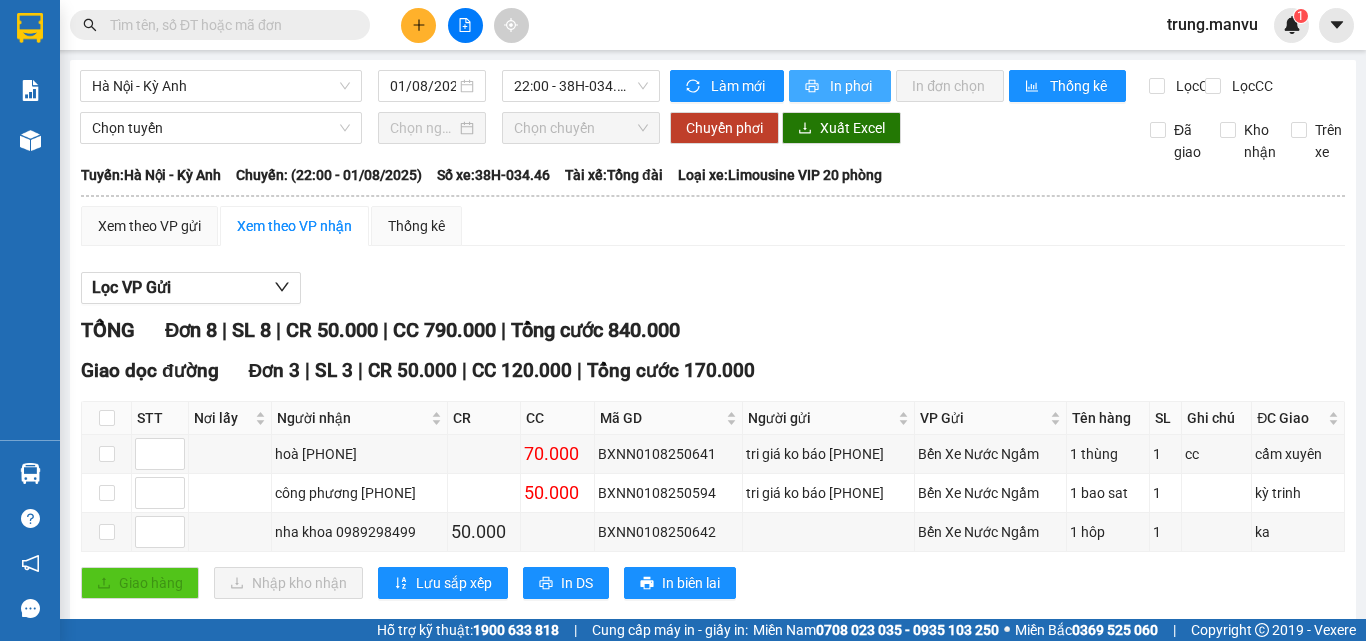 scroll, scrollTop: 0, scrollLeft: 0, axis: both 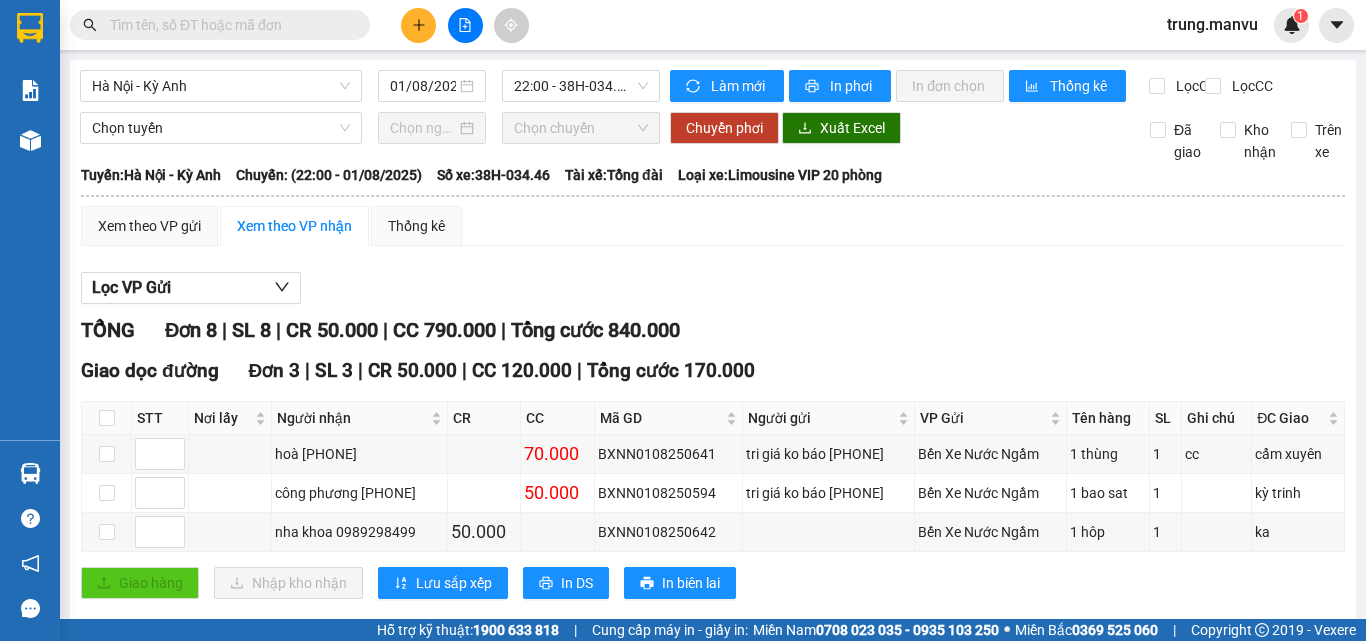 click on "[CITY] - [CITY] [DATE] [TIME]     - 38H-034.46  Làm mới In phơi In đơn chọn Thống kê Lọc  CR Lọc  CC Chọn tuyến Chọn chuyến Chuyển phơi Xuất Excel Đã giao Kho nhận Trên xe Mận Vũ   [PHONE]   Cơ sở 1: Cạnh hiệu sách nhân dân Kỳ Anh - Cơ sở 2: Đối diện Ngã 3 đường Việt Lào, Thị trấn Kỳ Anh [TIME] - [DATE] Tuyến:  [CITY] - [CITY] Chuyến:   ([TIME] - [DATE]) Tài xế:  Tổng đài   Số xe:  38H-034.46 Loại xe:  Limousine VIP 20 phòng  Tuyến:  [CITY] - [CITY] Chuyến:   ([TIME] - [DATE]) Số xe:  38H-034.46 Tài xế:  Tổng đài Loại xe:  Limousine VIP 20 phòng  Xem theo VP gửi Xem theo VP nhận Thống kê Lọc VP Gửi TỔNG Đơn   8 | SL   8 | CR   50.000 | CC   790.000 | Tổng cước   840.000 Giao dọc đường Đơn   3 | SL   3 | CR   50.000 | CC   120.000 | Tổng cước   170.000 STT Nơi lấy Người nhận CR CC Mã GD Người gửi VP Gửi Tên hàng SL Ghi chú   1" at bounding box center [713, 525] 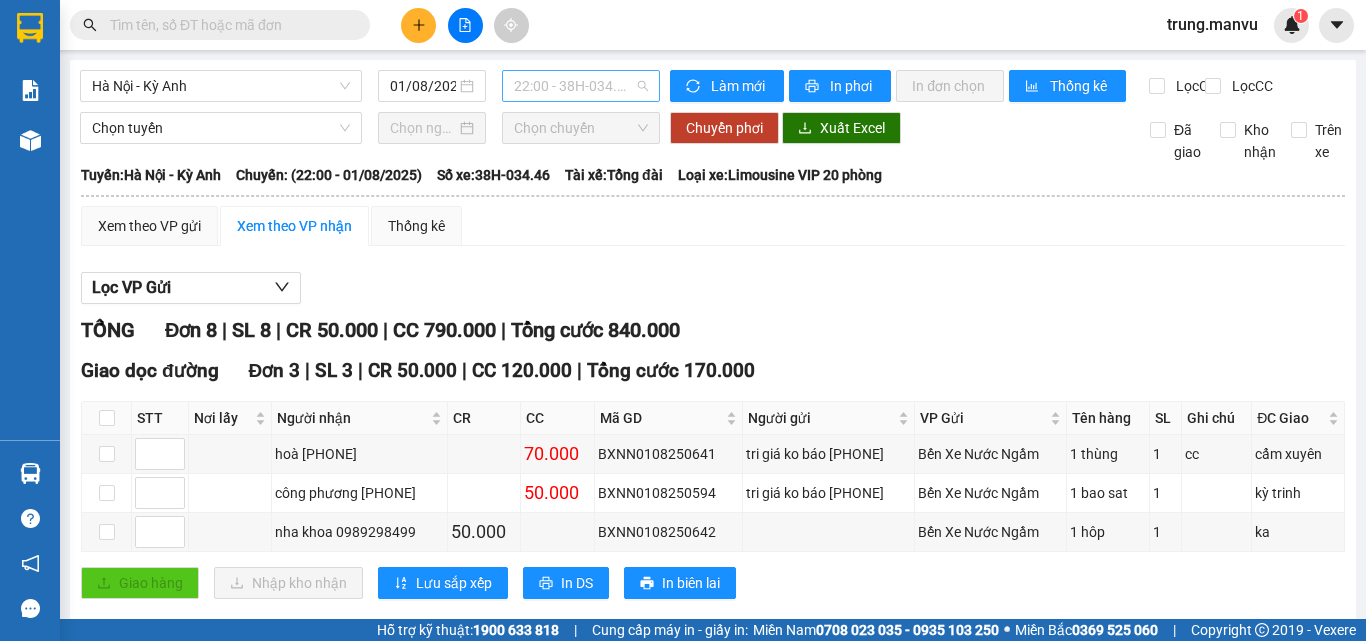click on "22:00     - 38H-034.46" at bounding box center [581, 86] 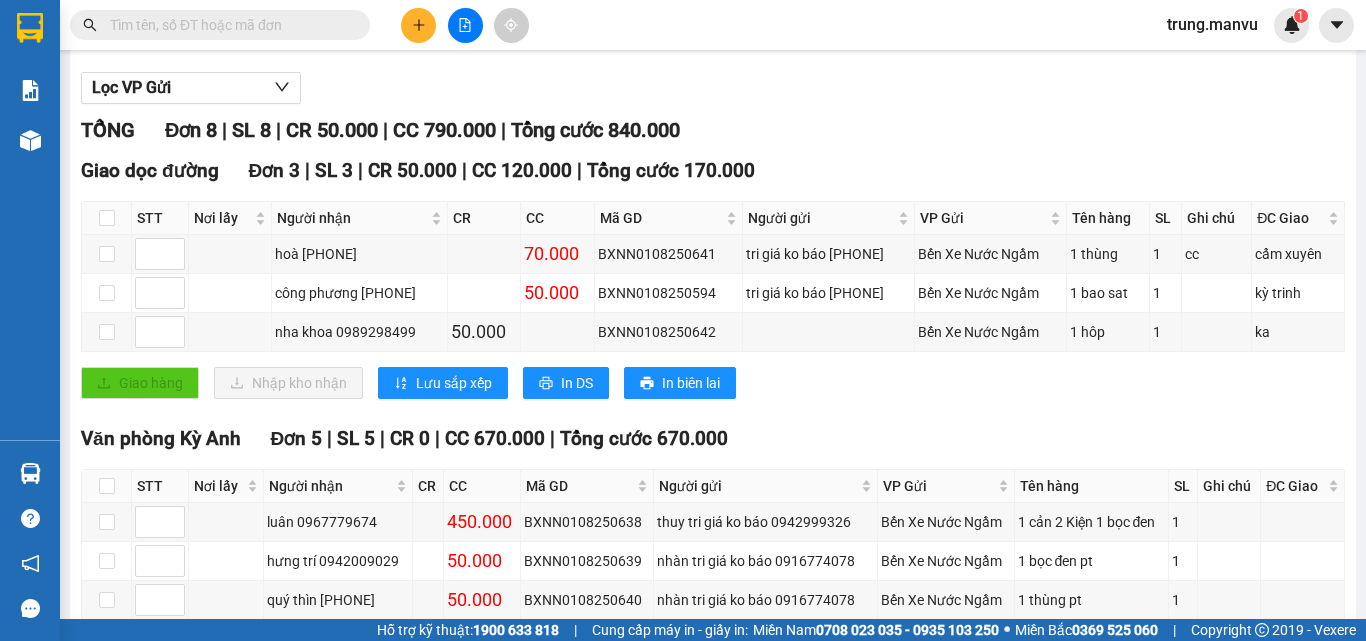 scroll, scrollTop: 0, scrollLeft: 0, axis: both 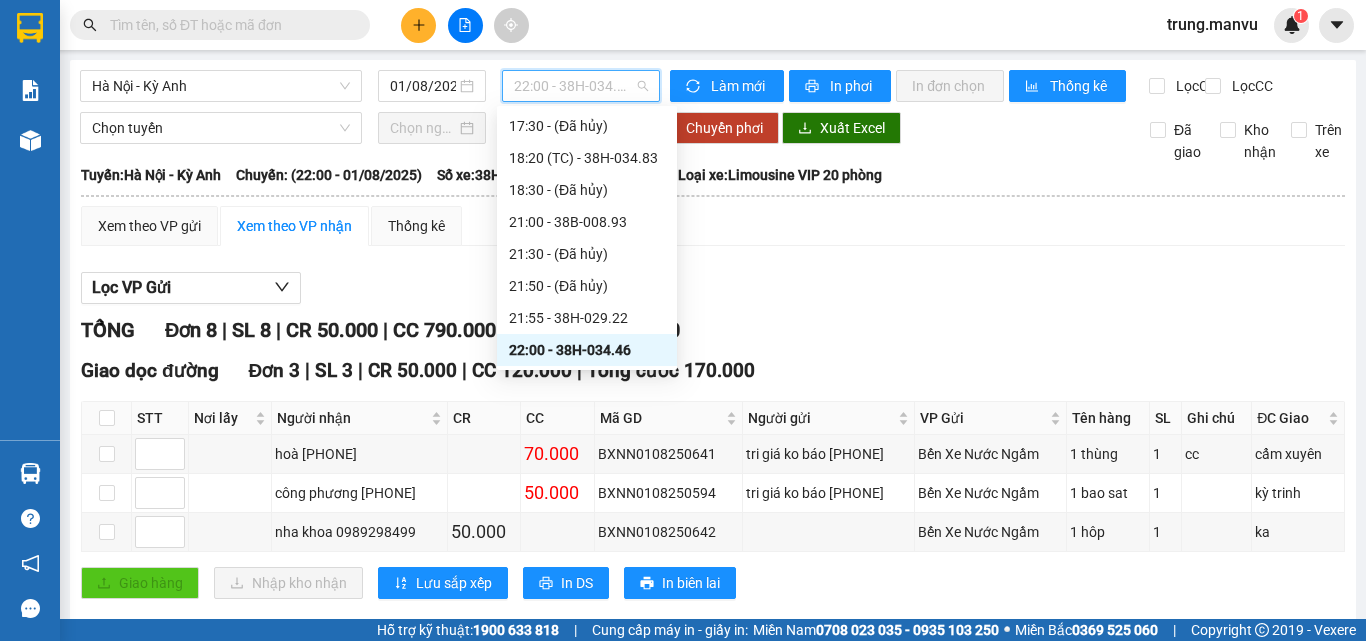 click on "22:00     - 38H-034.46" at bounding box center [581, 86] 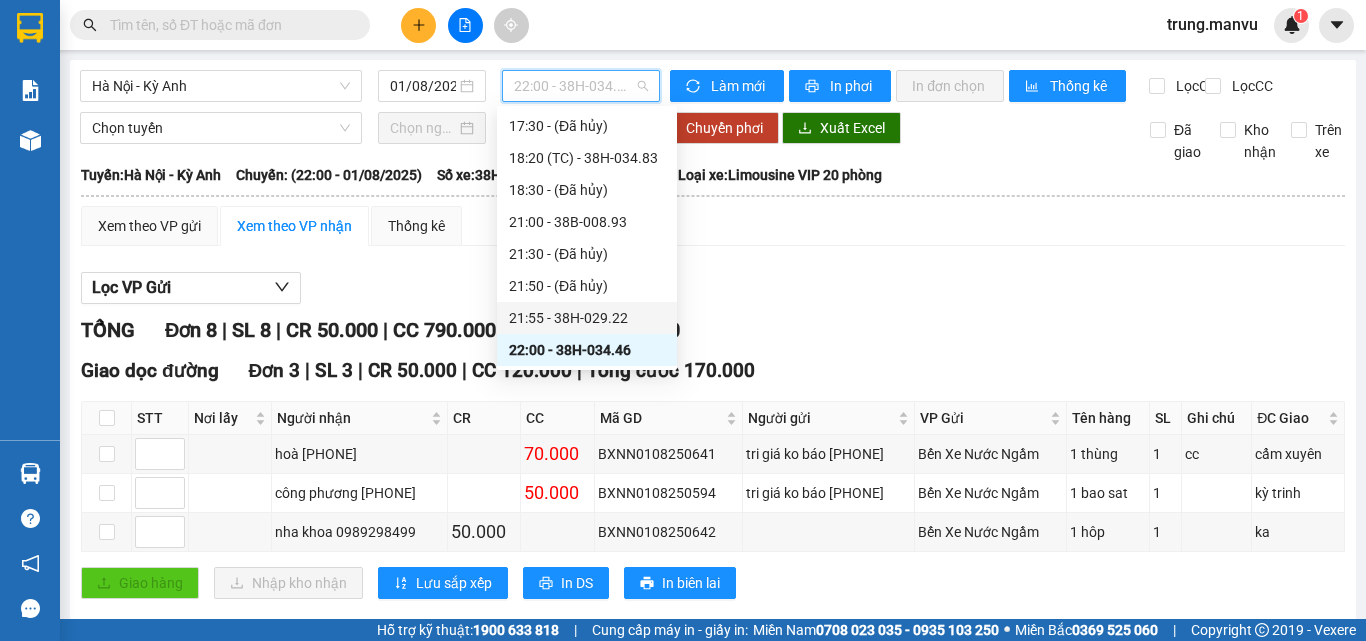 click on "[TIME]     - 38H-029.22" at bounding box center (587, 318) 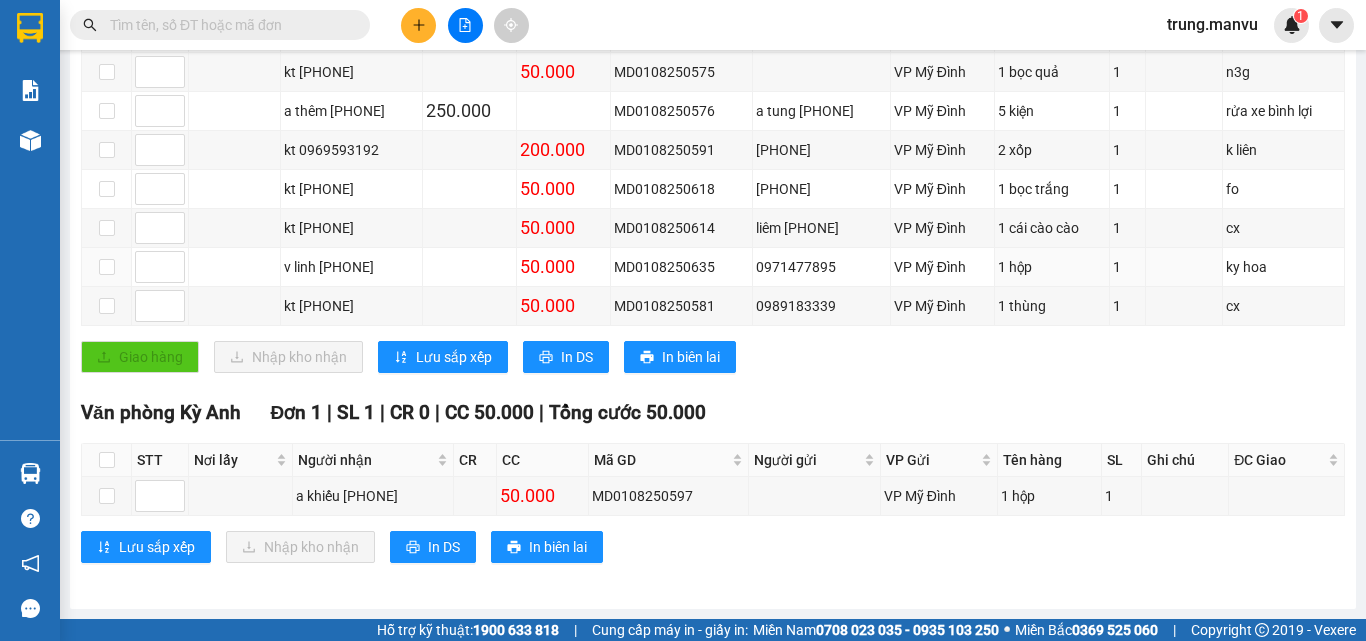 scroll, scrollTop: 0, scrollLeft: 0, axis: both 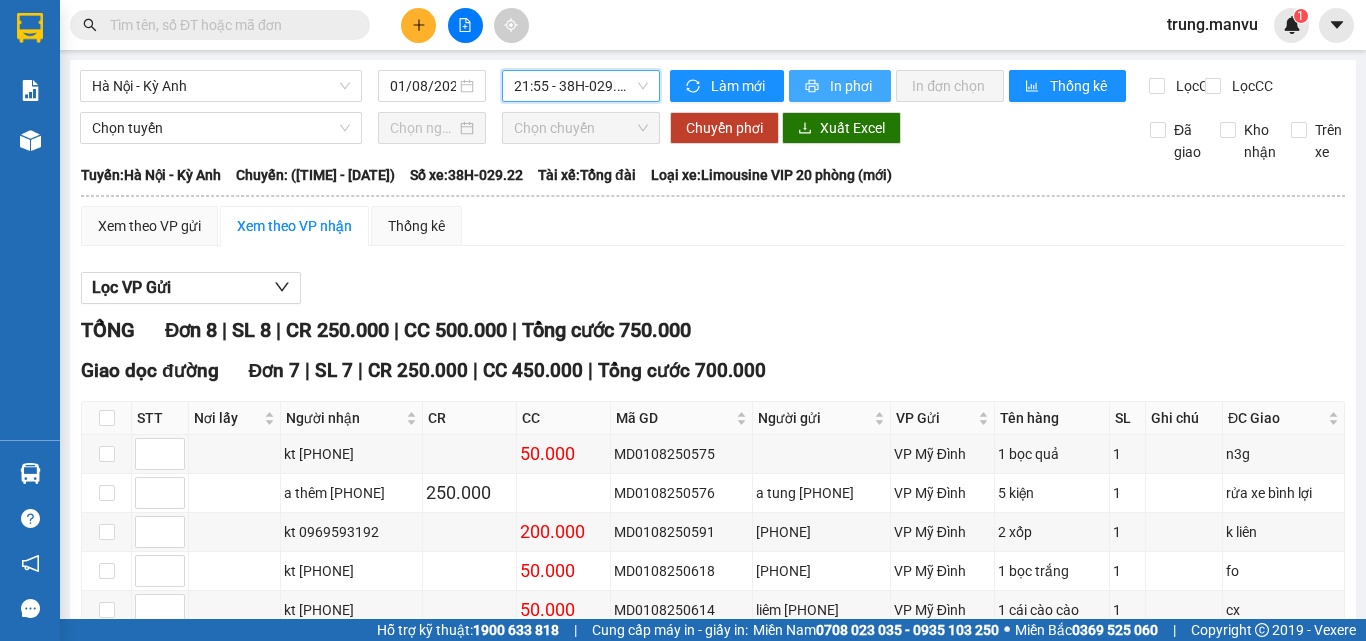 click on "In phơi" at bounding box center [852, 86] 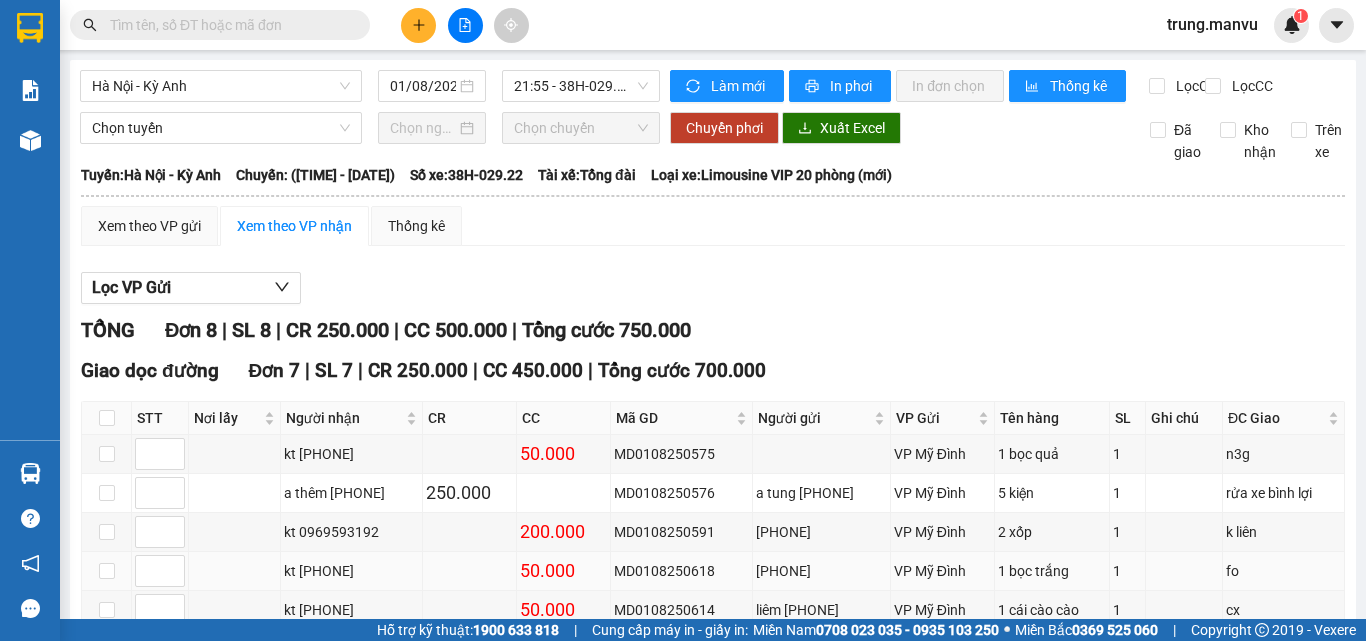 scroll, scrollTop: 0, scrollLeft: 0, axis: both 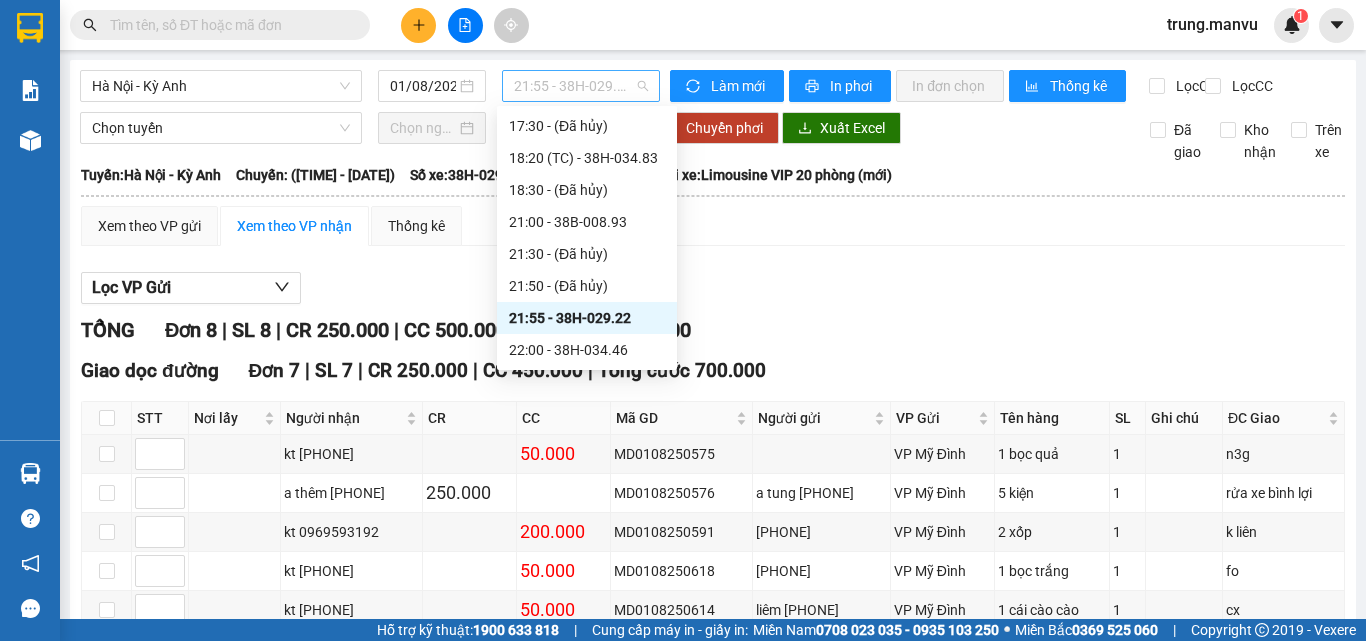 click on "[TIME]     - 38H-029.22" at bounding box center (581, 86) 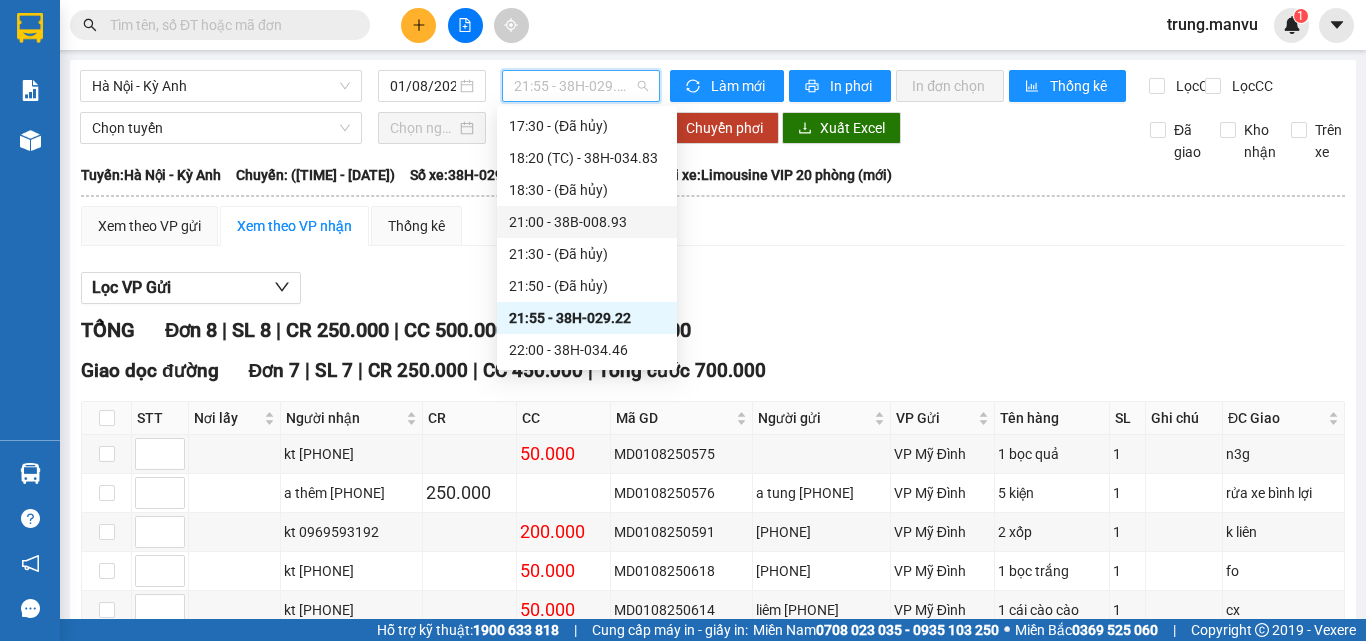 click on "[TIME]     - 38B-008.93" at bounding box center [587, 222] 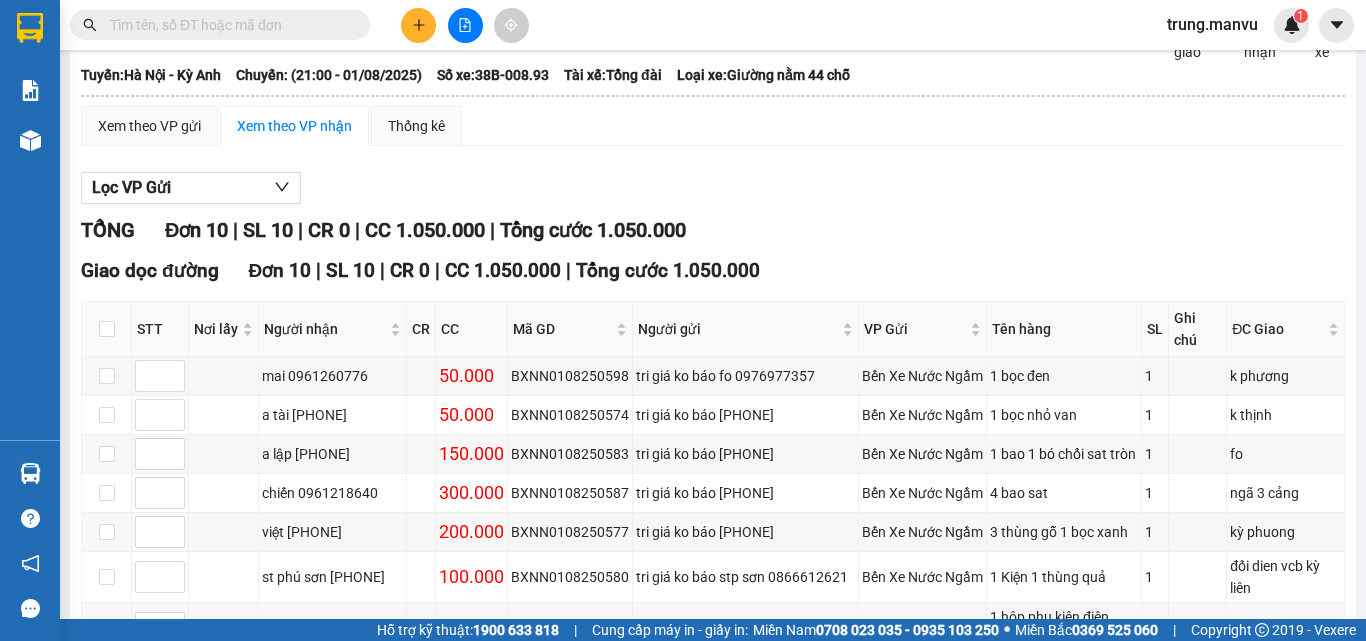 scroll, scrollTop: 396, scrollLeft: 0, axis: vertical 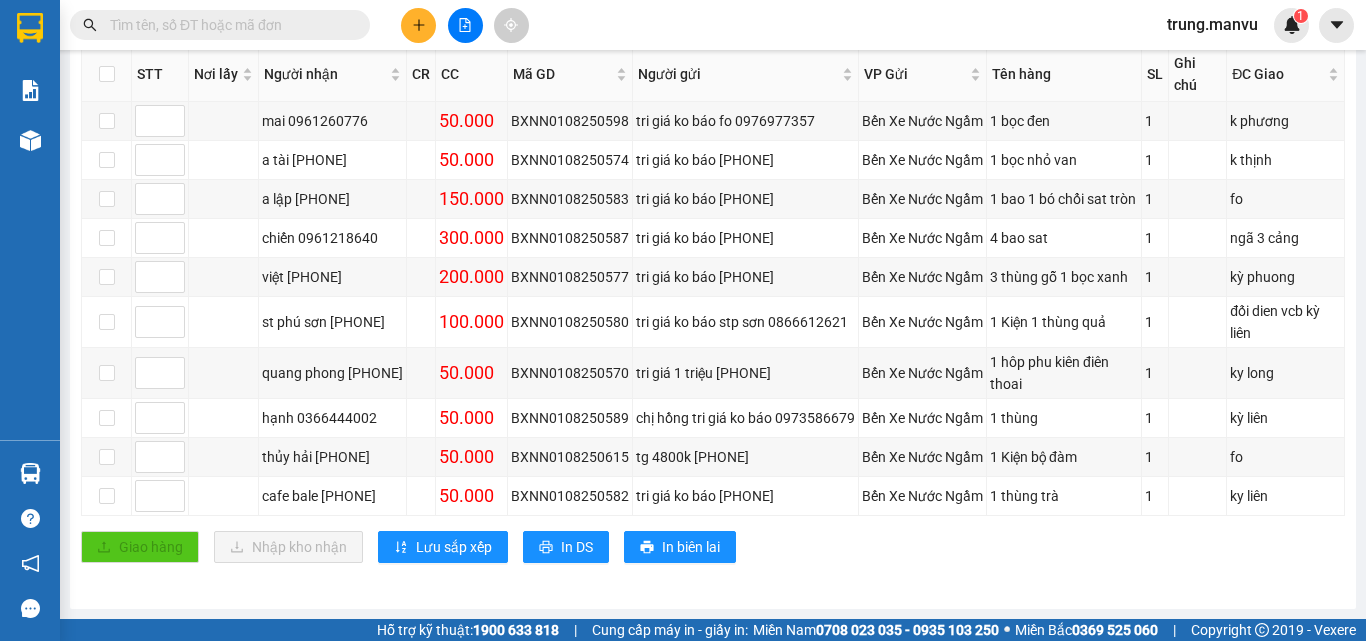 click at bounding box center [228, 25] 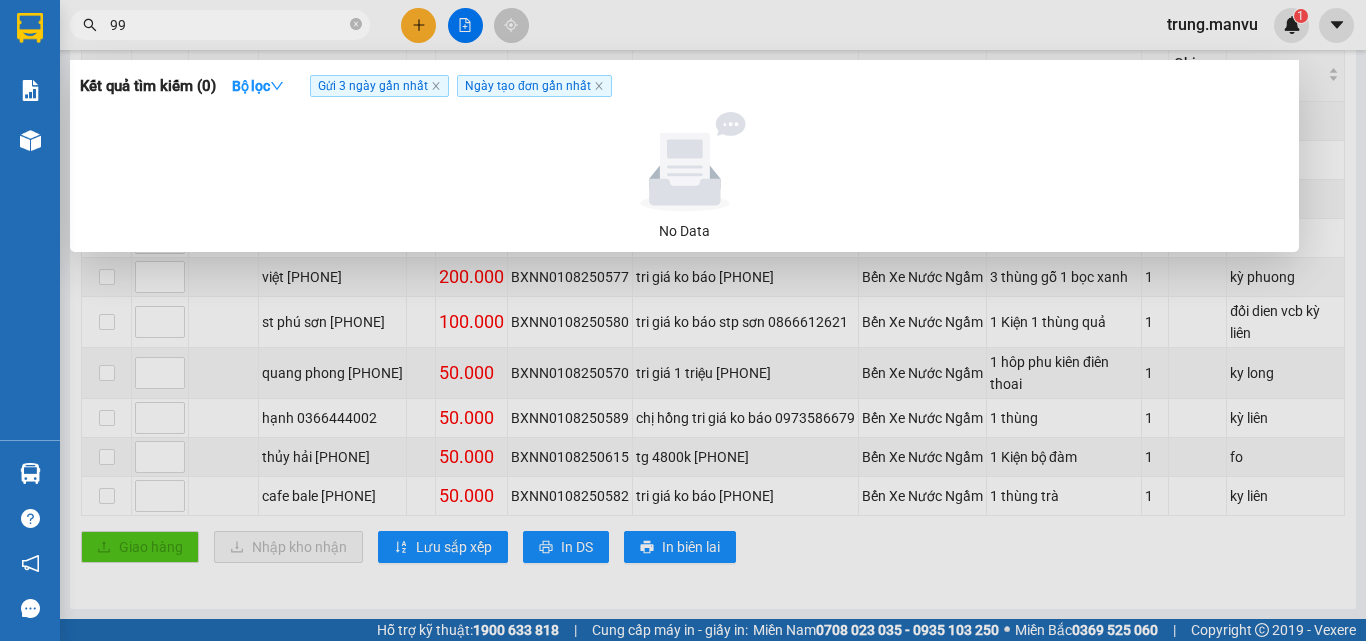 type on "995" 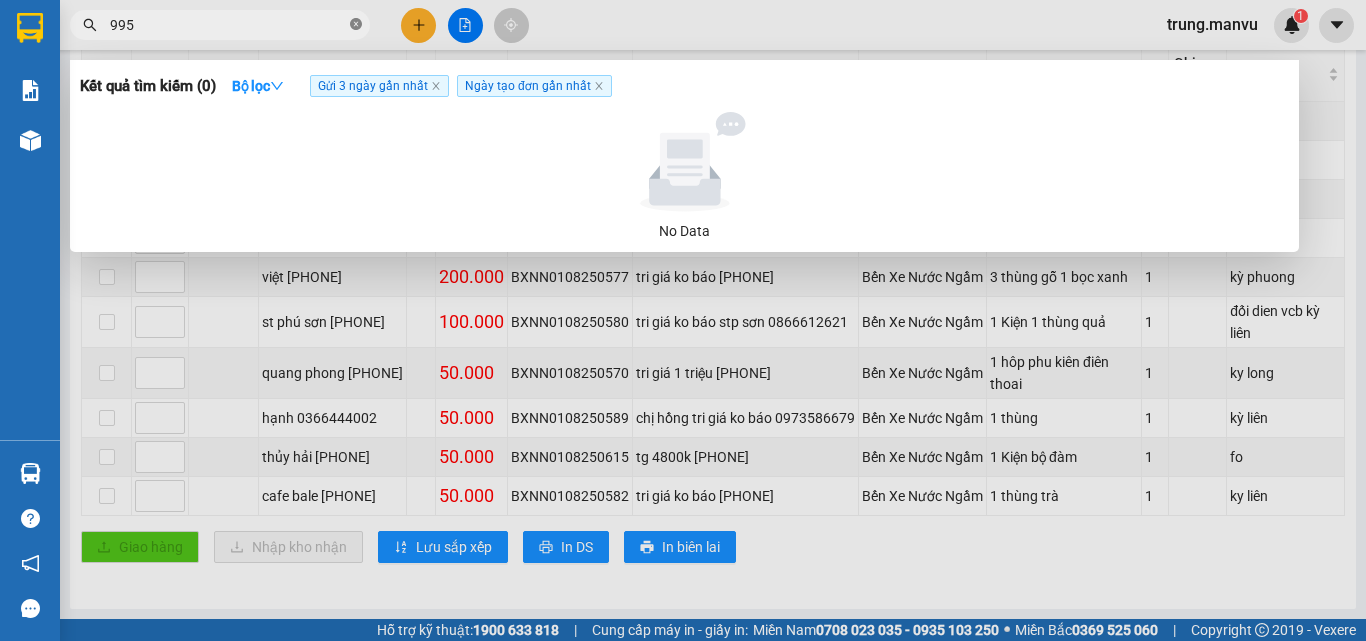 click 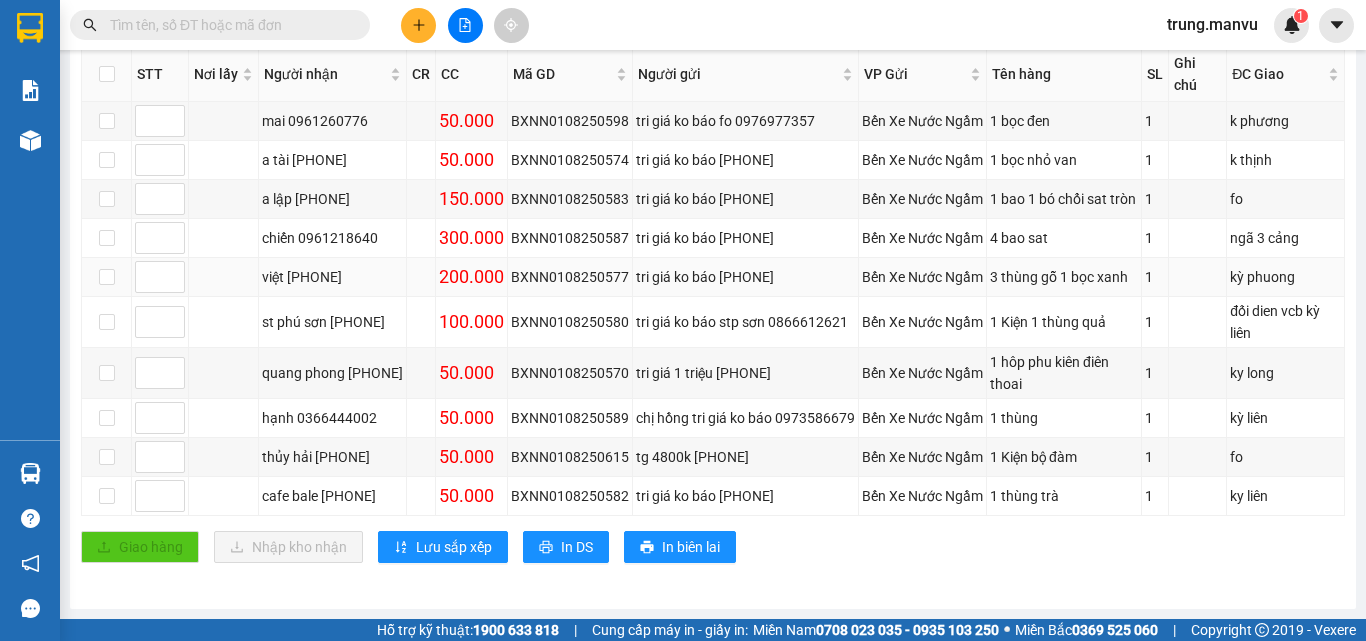 scroll, scrollTop: 0, scrollLeft: 0, axis: both 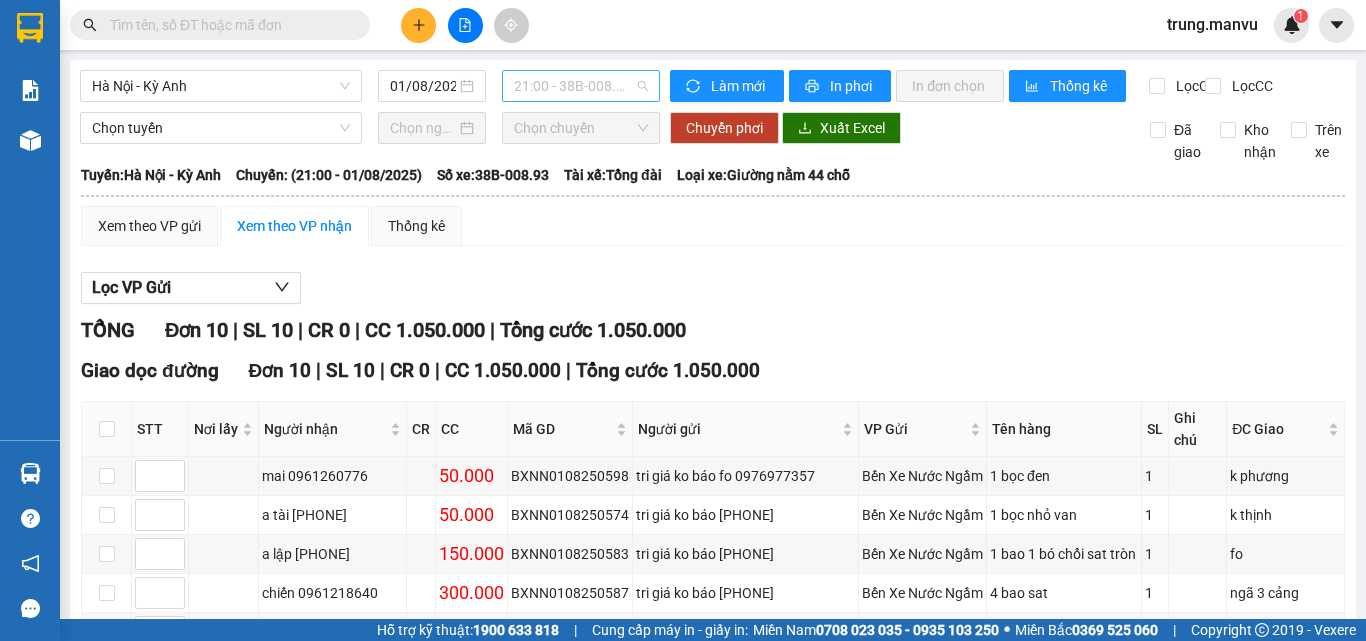 click on "[TIME]     - 38B-008.93" at bounding box center [581, 86] 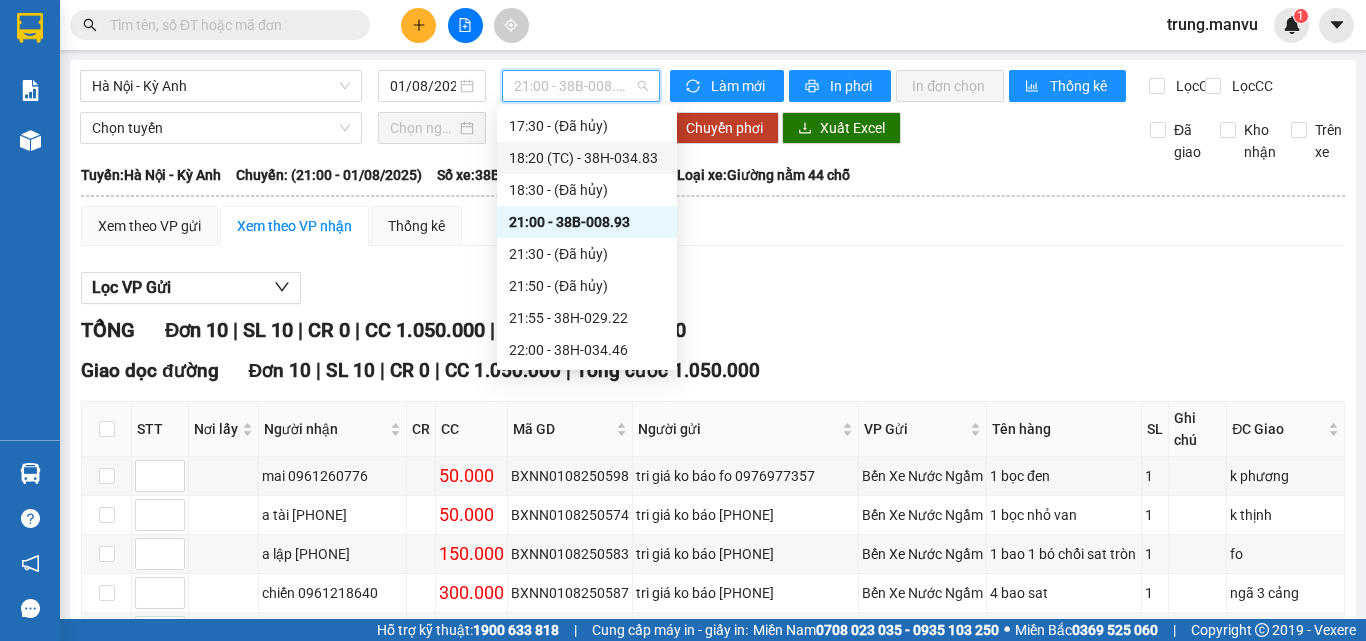 click on "18:20   (TC)   - 38H-034.83" at bounding box center (587, 158) 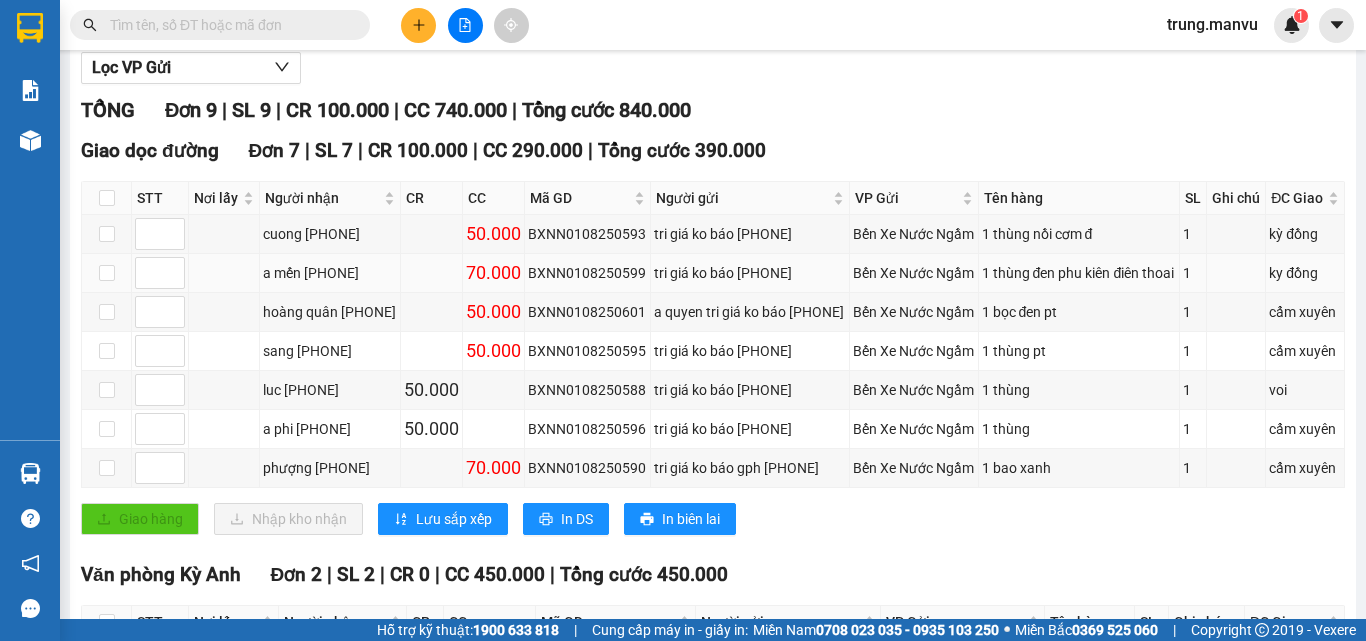 scroll, scrollTop: 0, scrollLeft: 0, axis: both 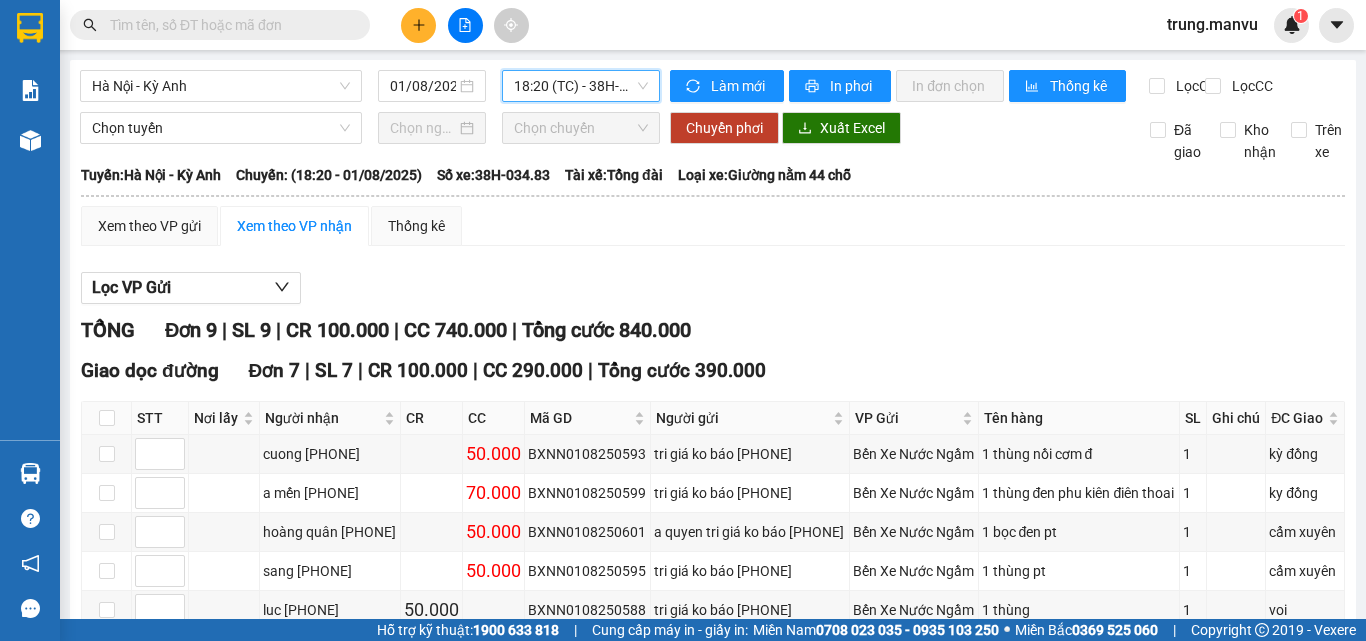 click on "18:20   (TC)   - 38H-034.83" at bounding box center [581, 86] 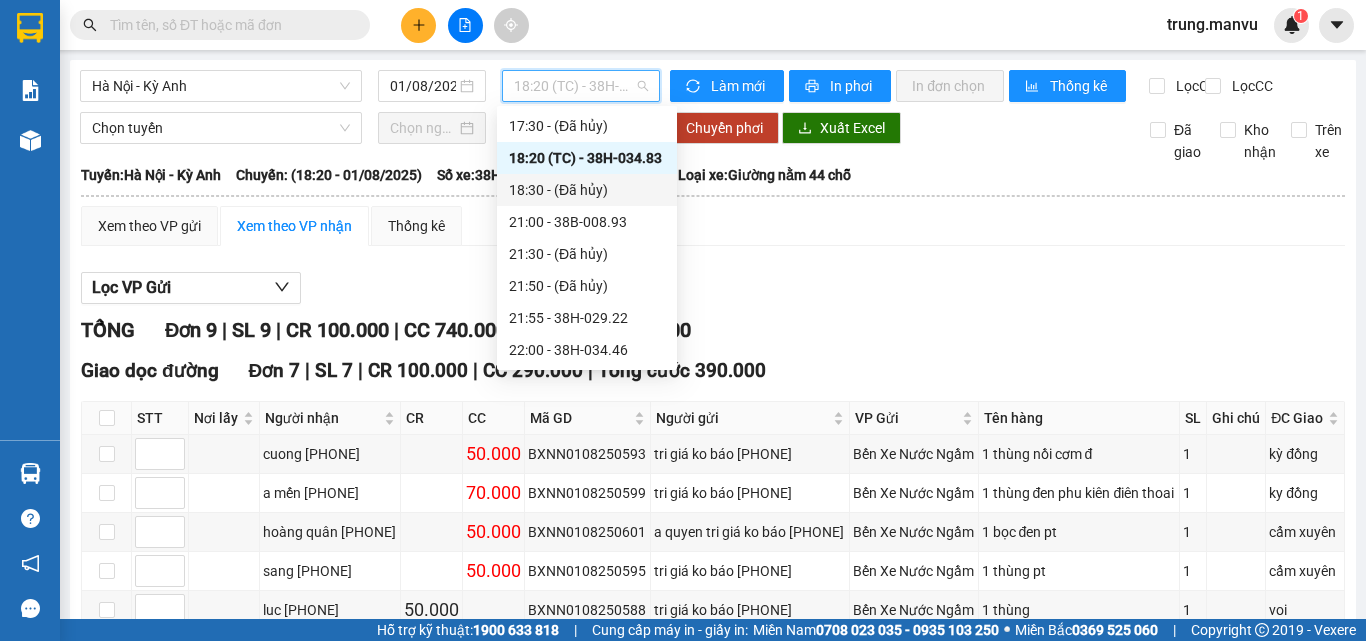 scroll, scrollTop: 252, scrollLeft: 0, axis: vertical 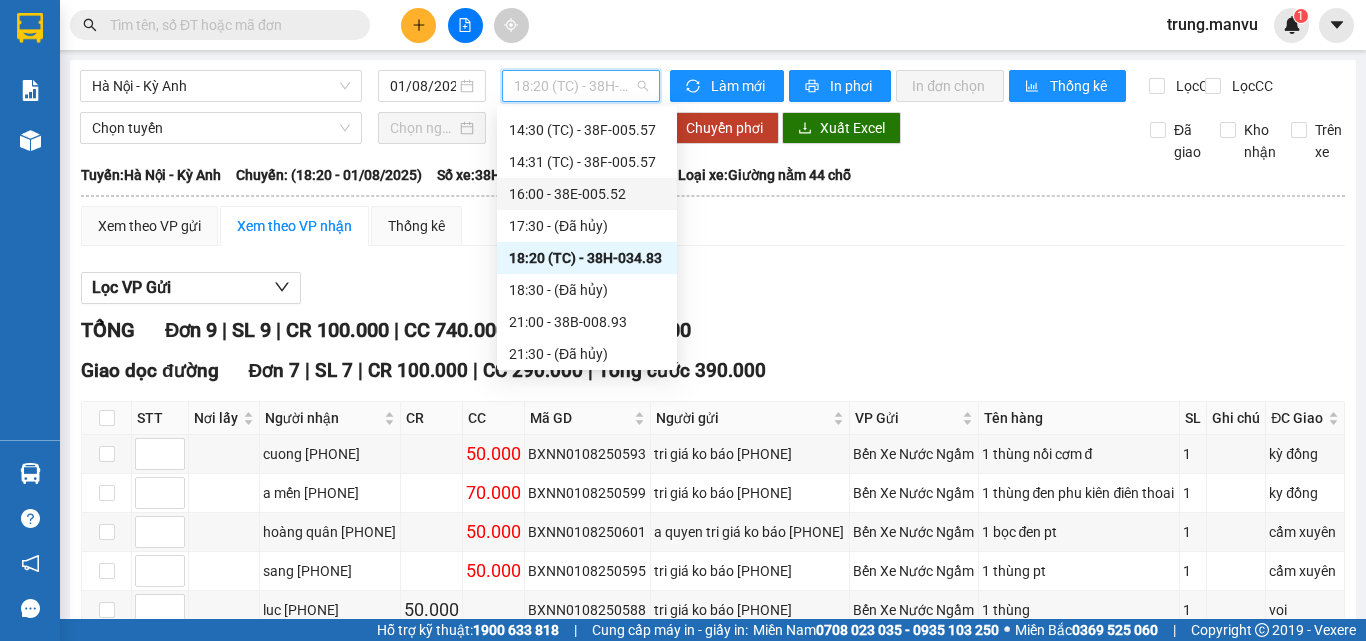 click on "16:00     - 38E-005.52" at bounding box center [587, 194] 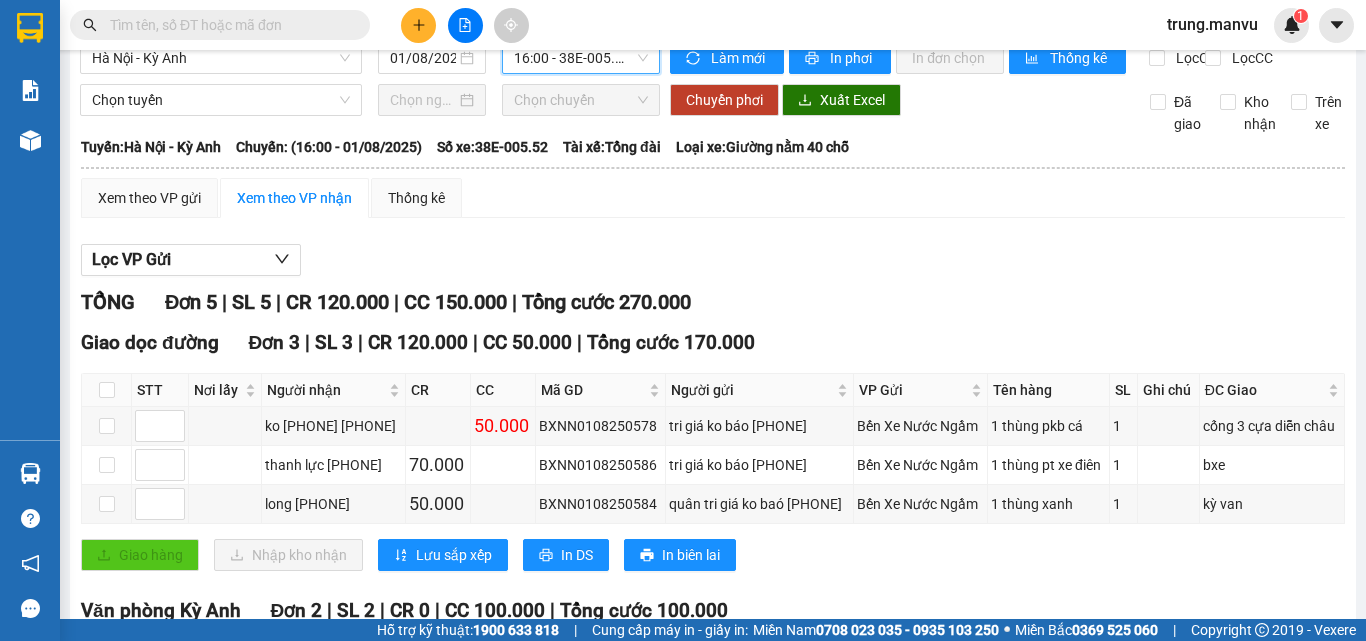 scroll, scrollTop: 0, scrollLeft: 0, axis: both 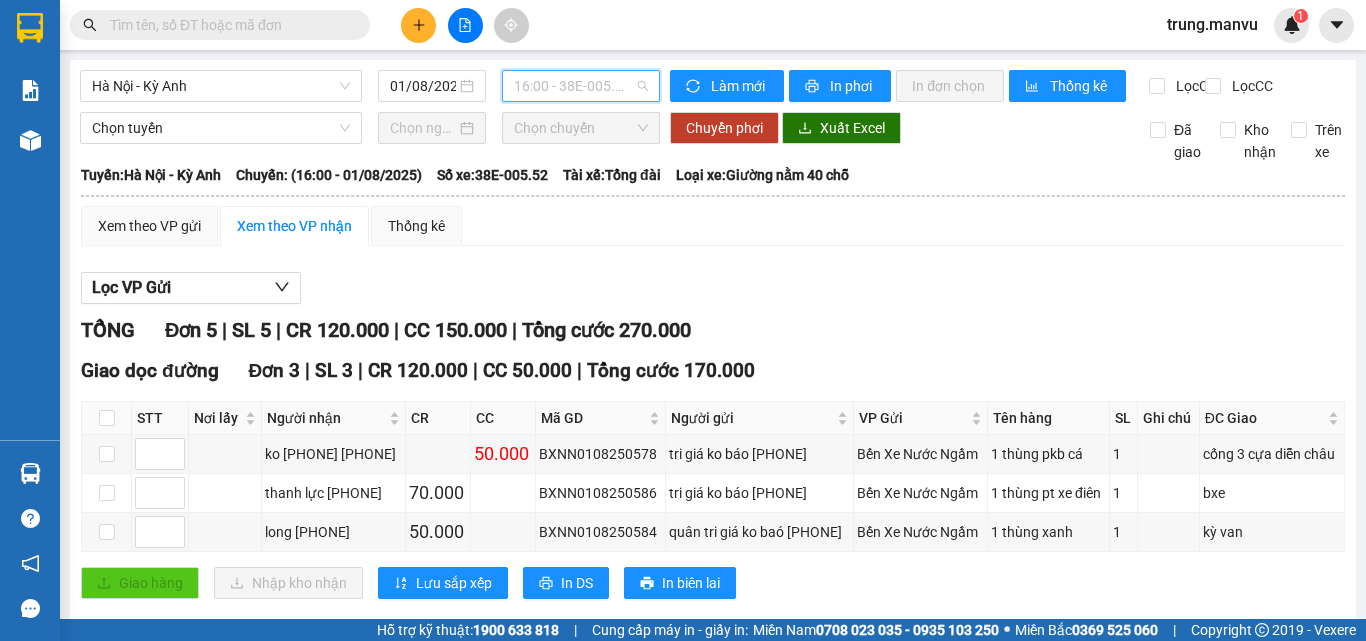 click on "16:00     - 38E-005.52" at bounding box center (581, 86) 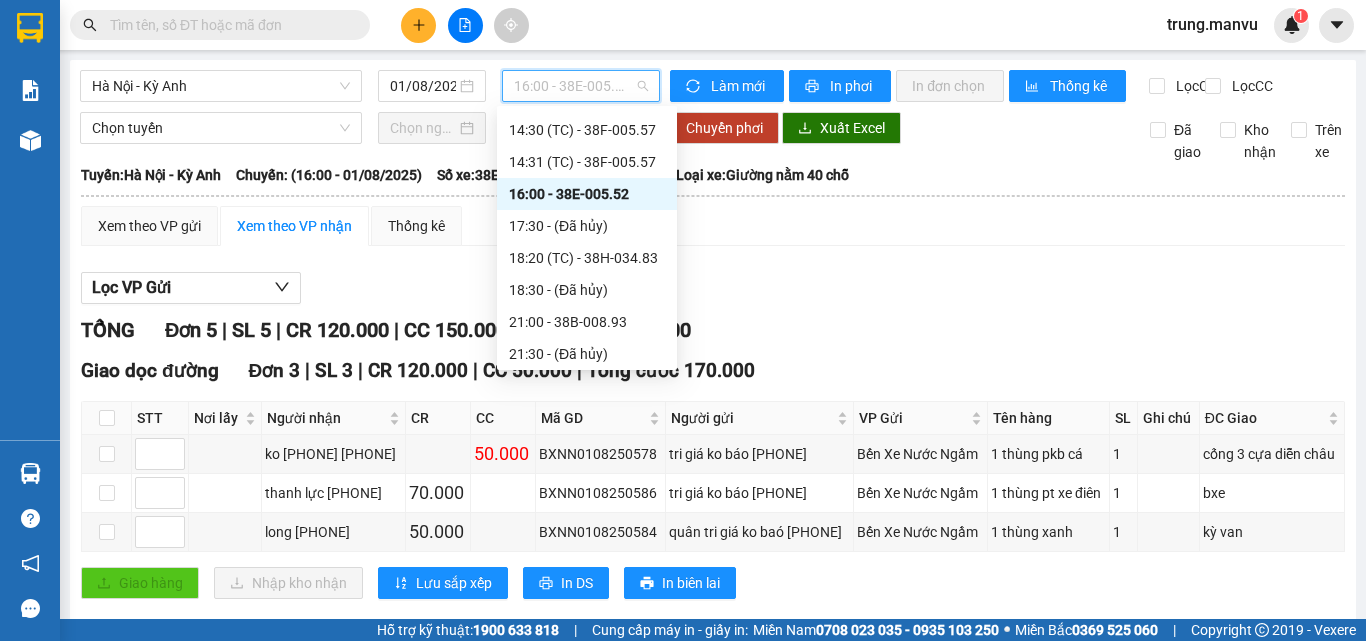 click on "Giao dọc đường Đơn   3 | SL   3 | CR   120.000 | CC   50.000 | Tổng cước   170.000" at bounding box center [713, 371] 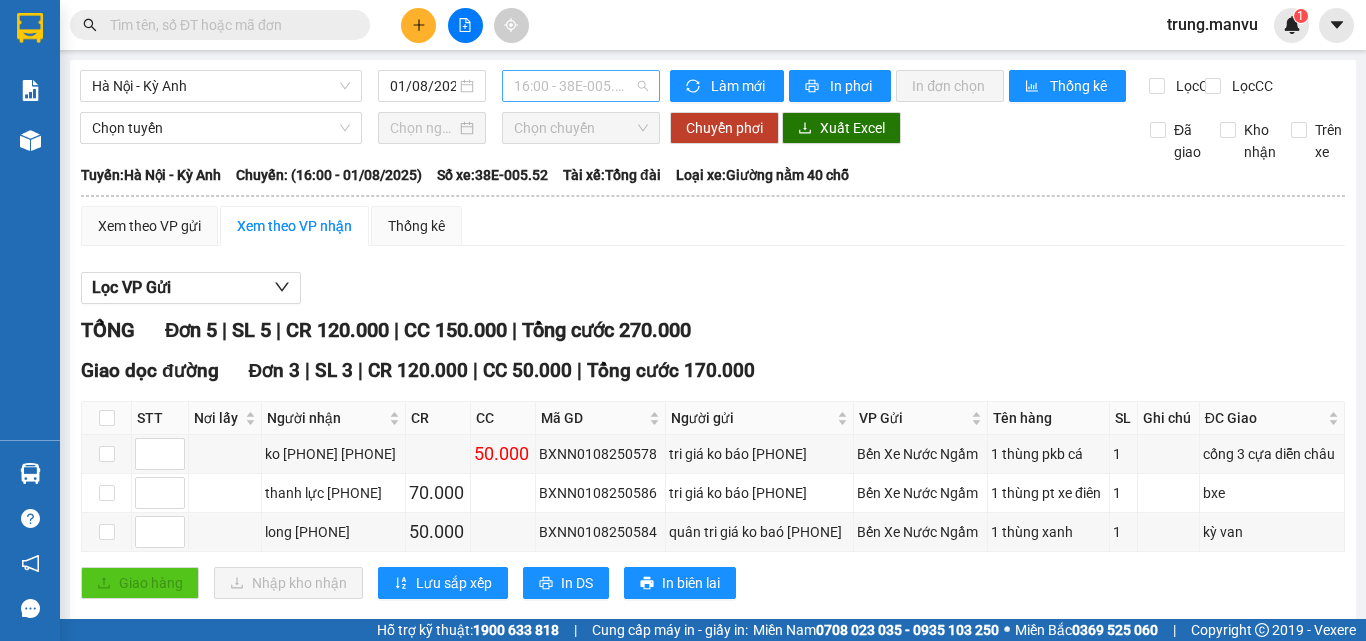 click on "16:00     - 38E-005.52" at bounding box center [581, 86] 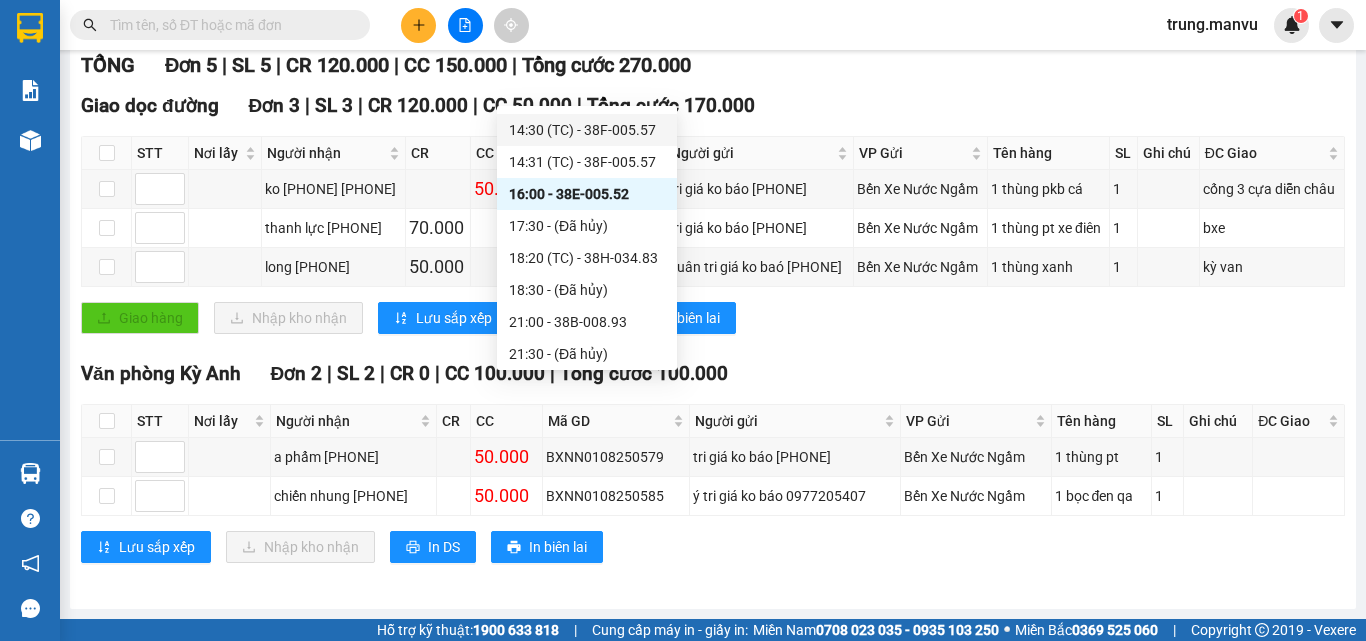 scroll, scrollTop: 328, scrollLeft: 0, axis: vertical 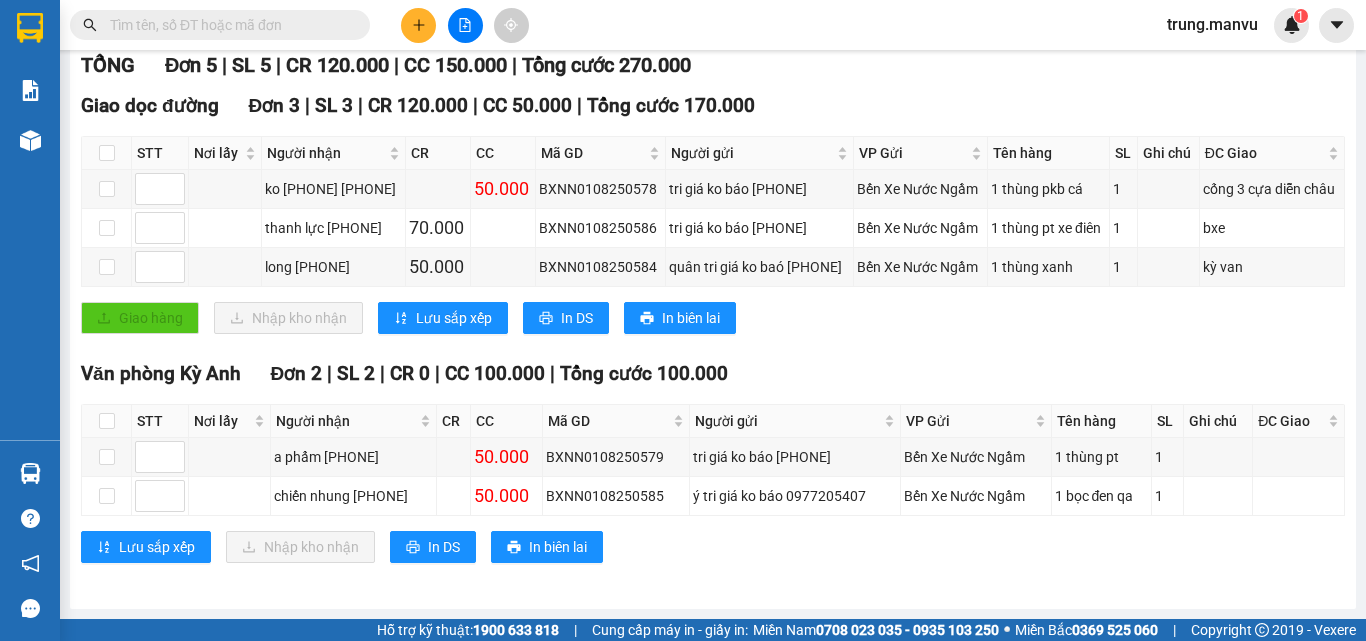 click on "Giao hàng Nhập kho nhận Lưu sắp xếp In DS In biên lai" at bounding box center [713, 318] 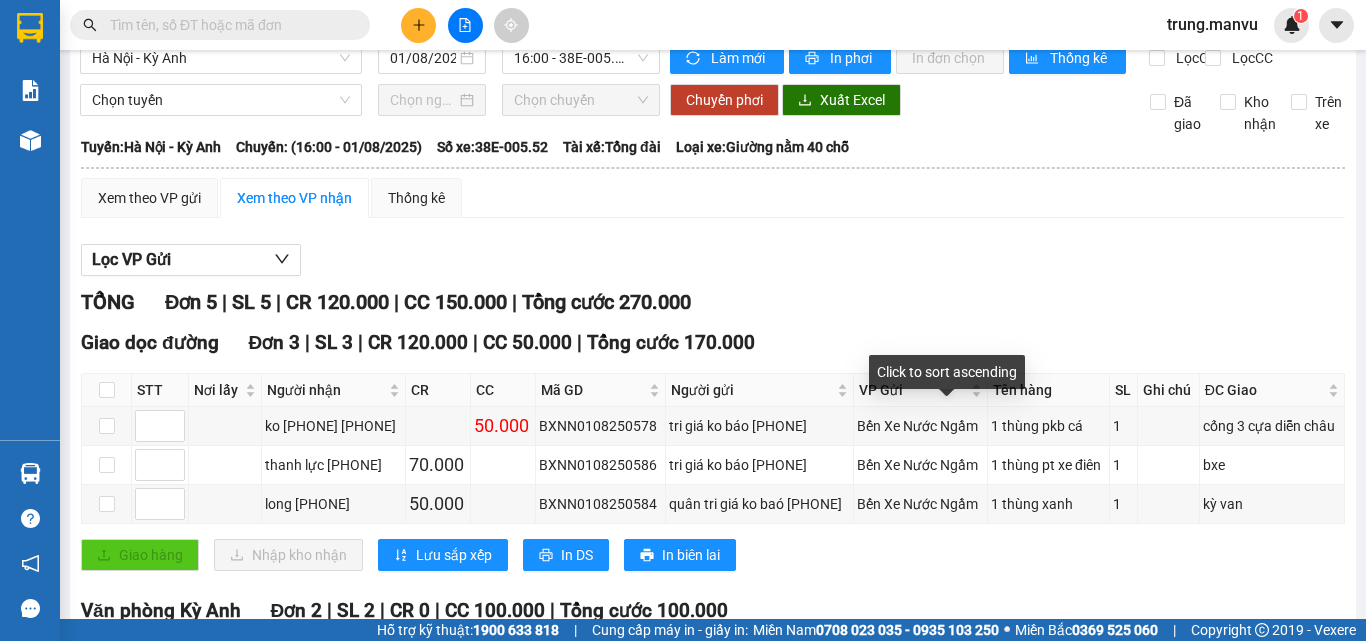 scroll, scrollTop: 0, scrollLeft: 0, axis: both 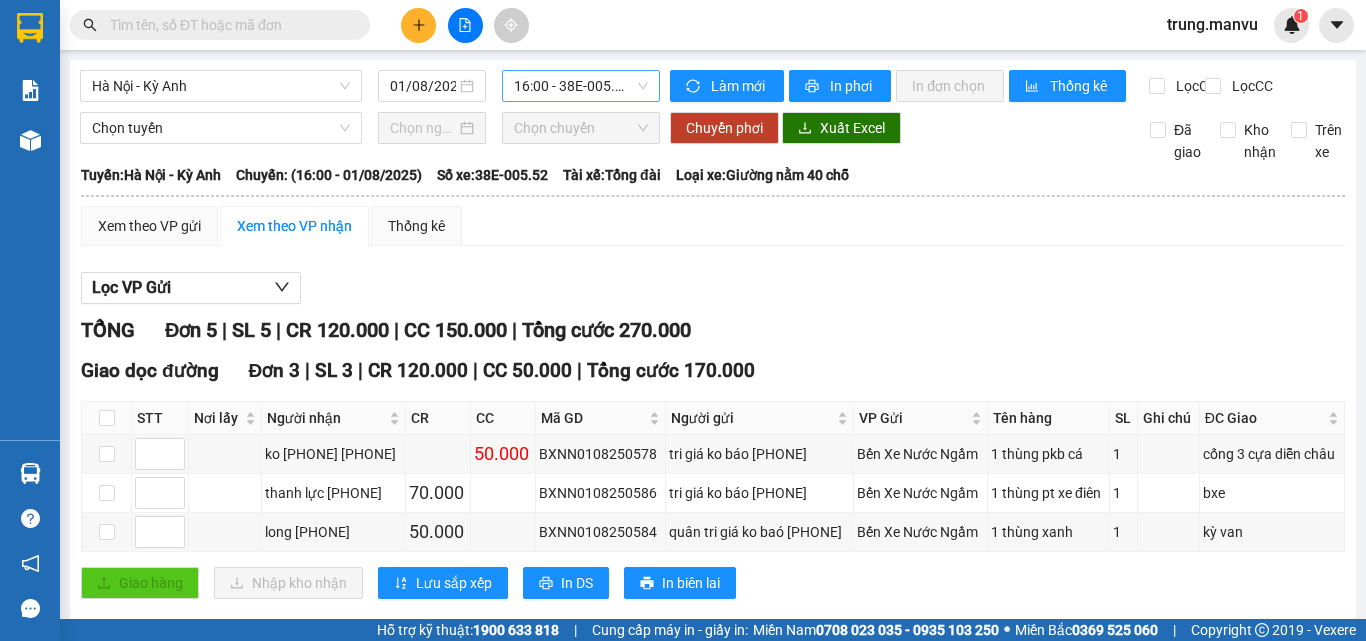 click on "16:00     - 38E-005.52" at bounding box center [581, 86] 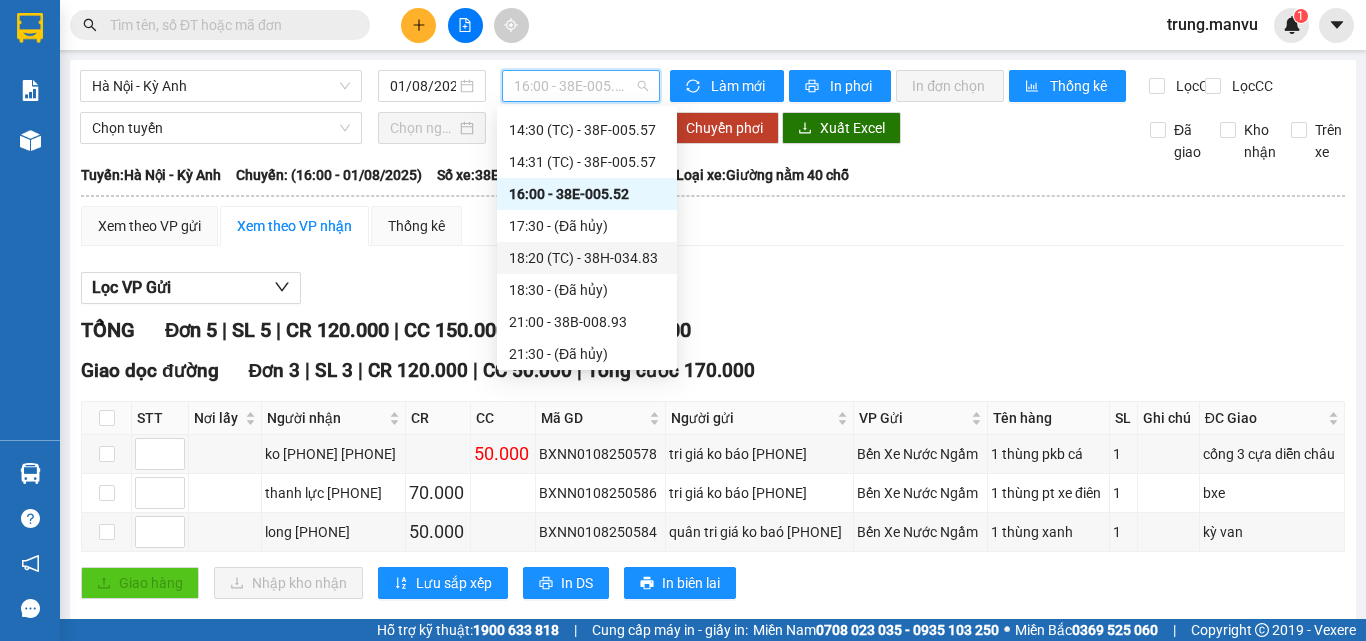click on "18:20   (TC)   - 38H-034.83" at bounding box center (587, 258) 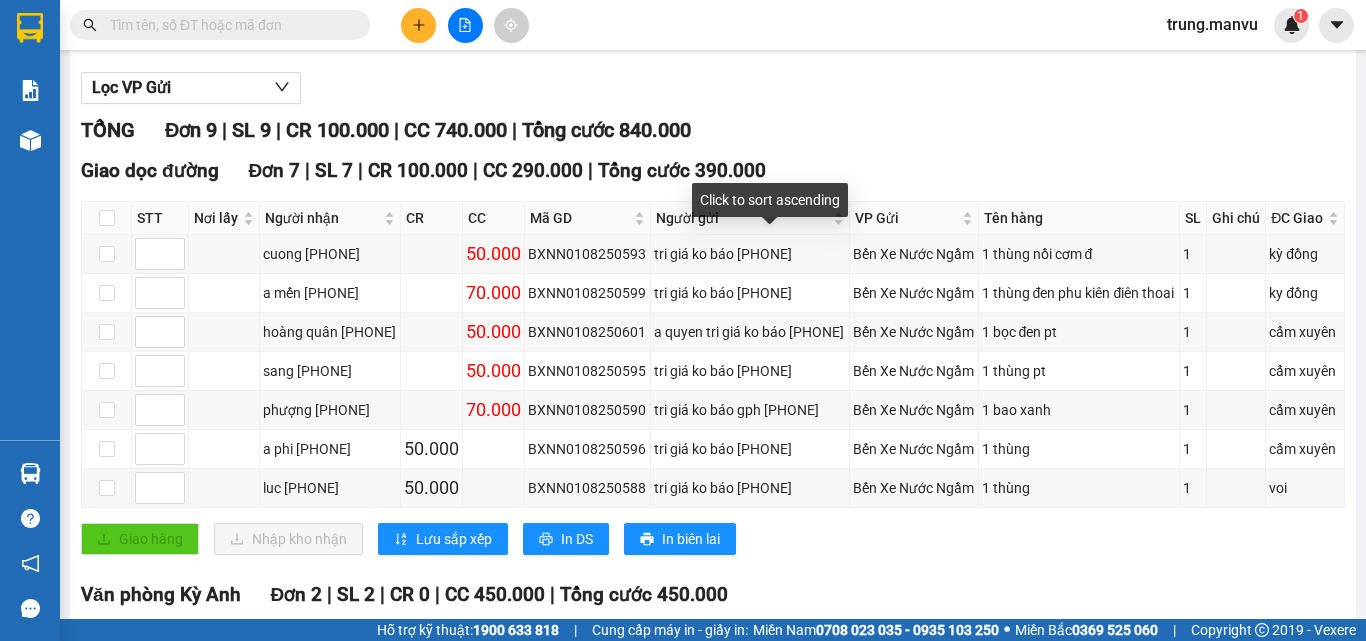 scroll, scrollTop: 400, scrollLeft: 0, axis: vertical 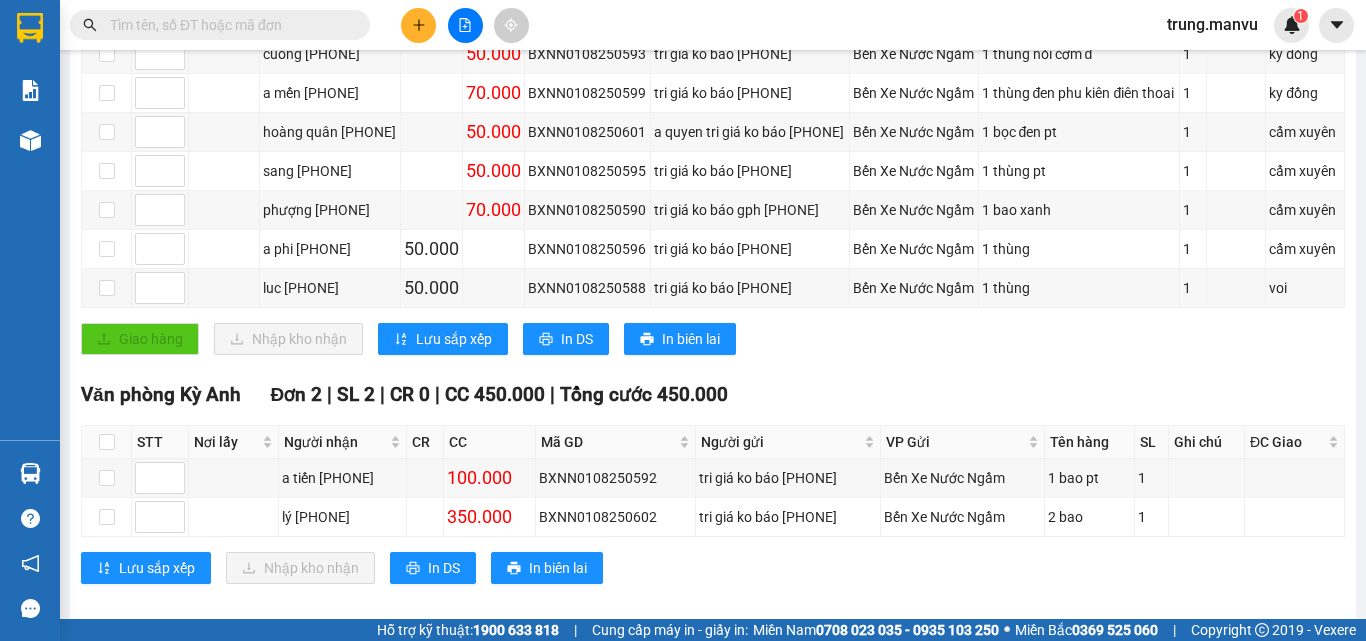 click at bounding box center [228, 25] 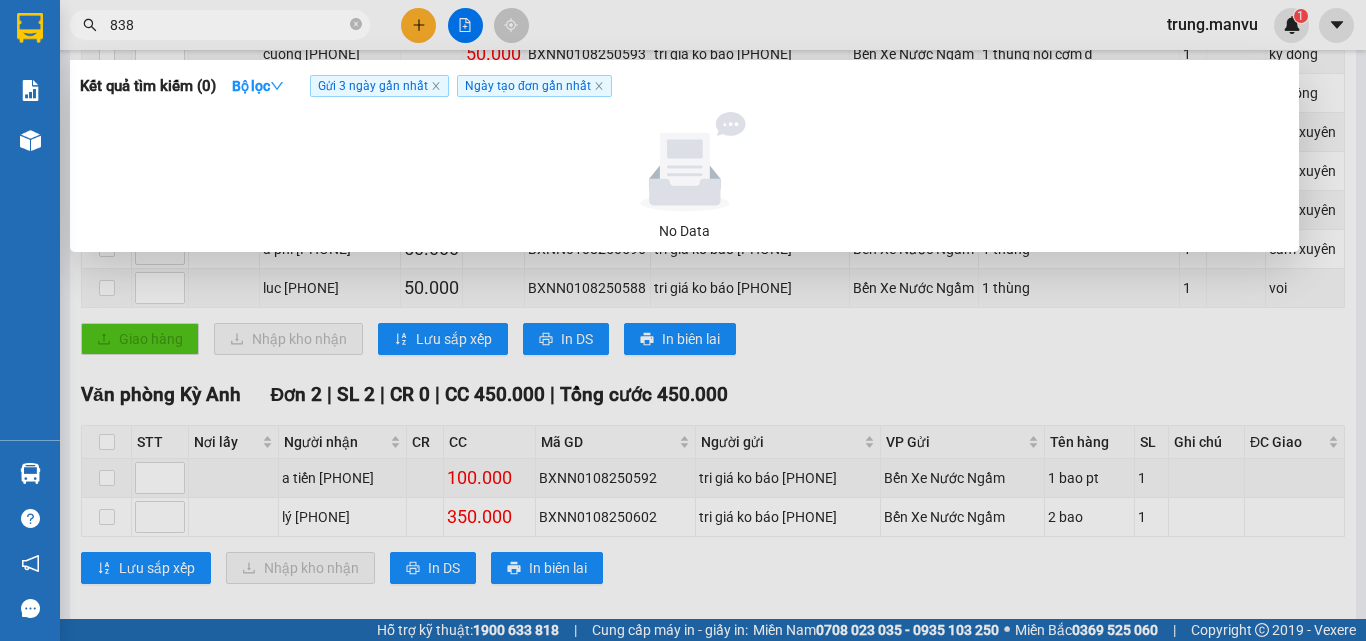 type on "8386" 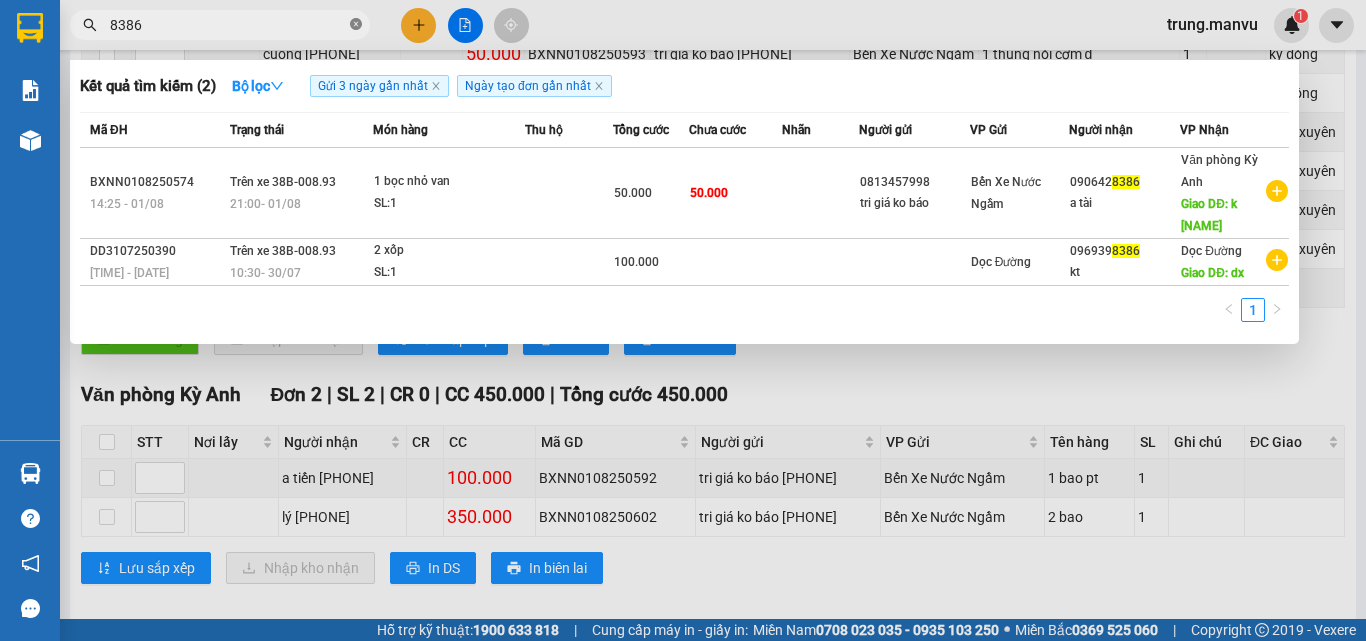 click 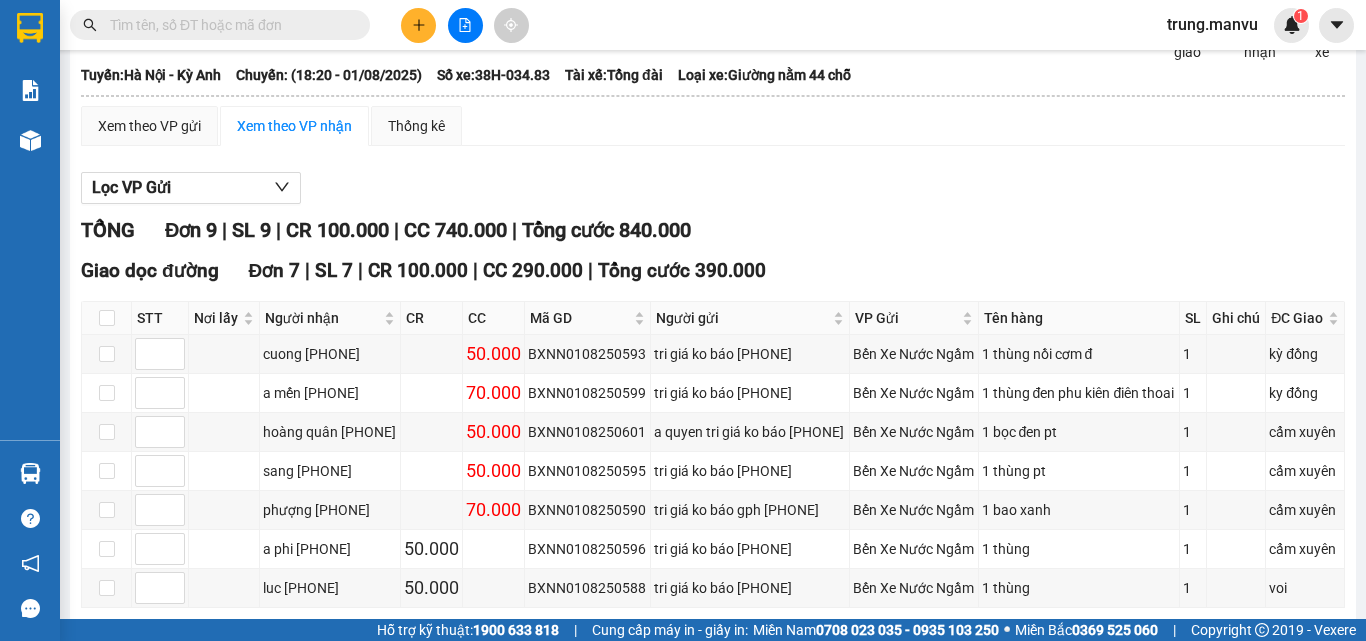 scroll, scrollTop: 0, scrollLeft: 0, axis: both 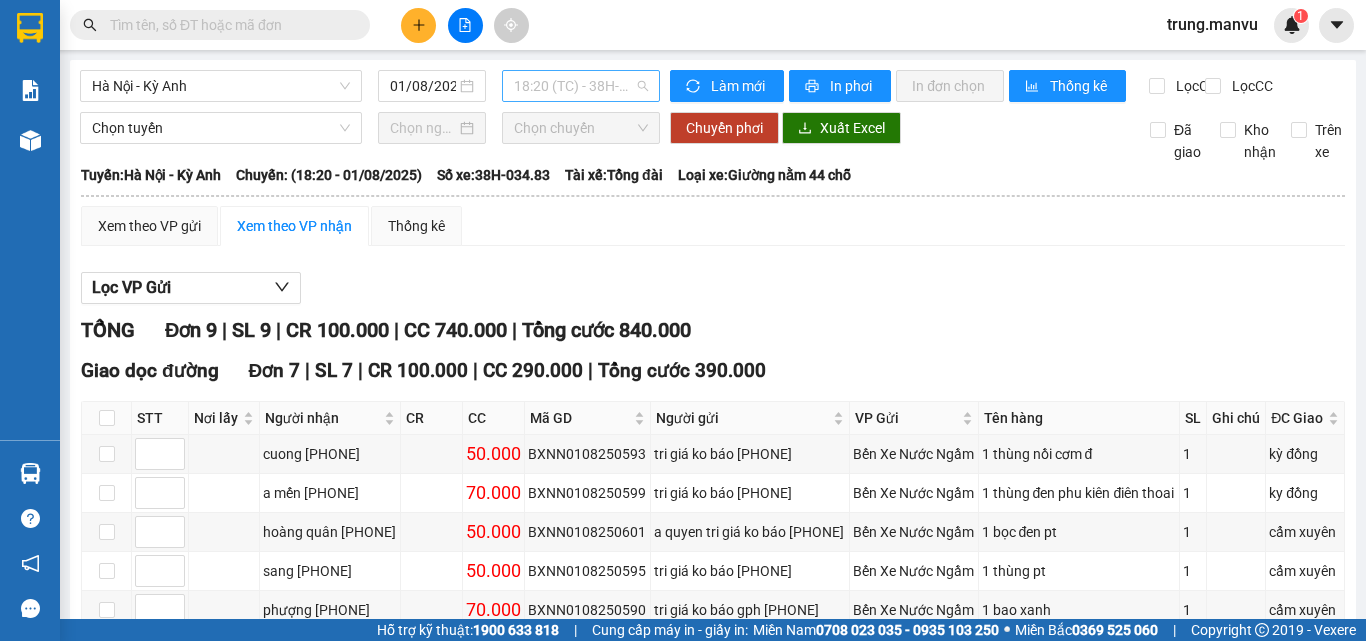 click on "18:20   (TC)   - 38H-034.83" at bounding box center [581, 86] 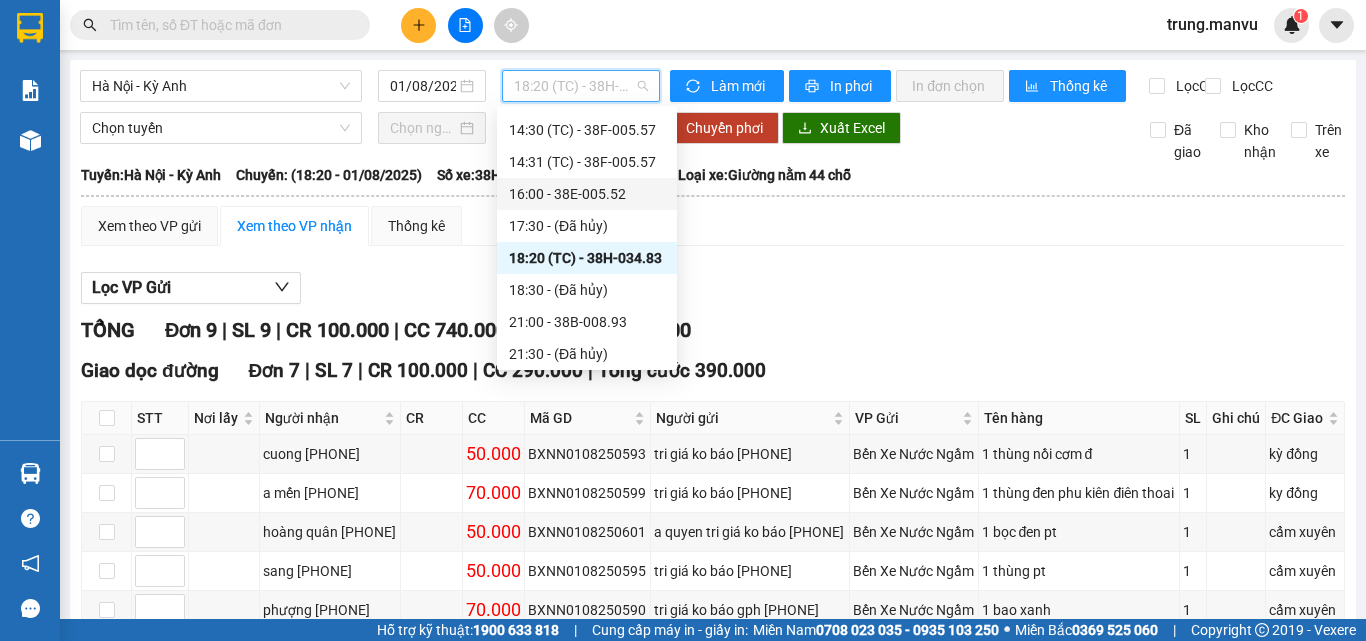 click on "16:00     - 38E-005.52" at bounding box center (587, 194) 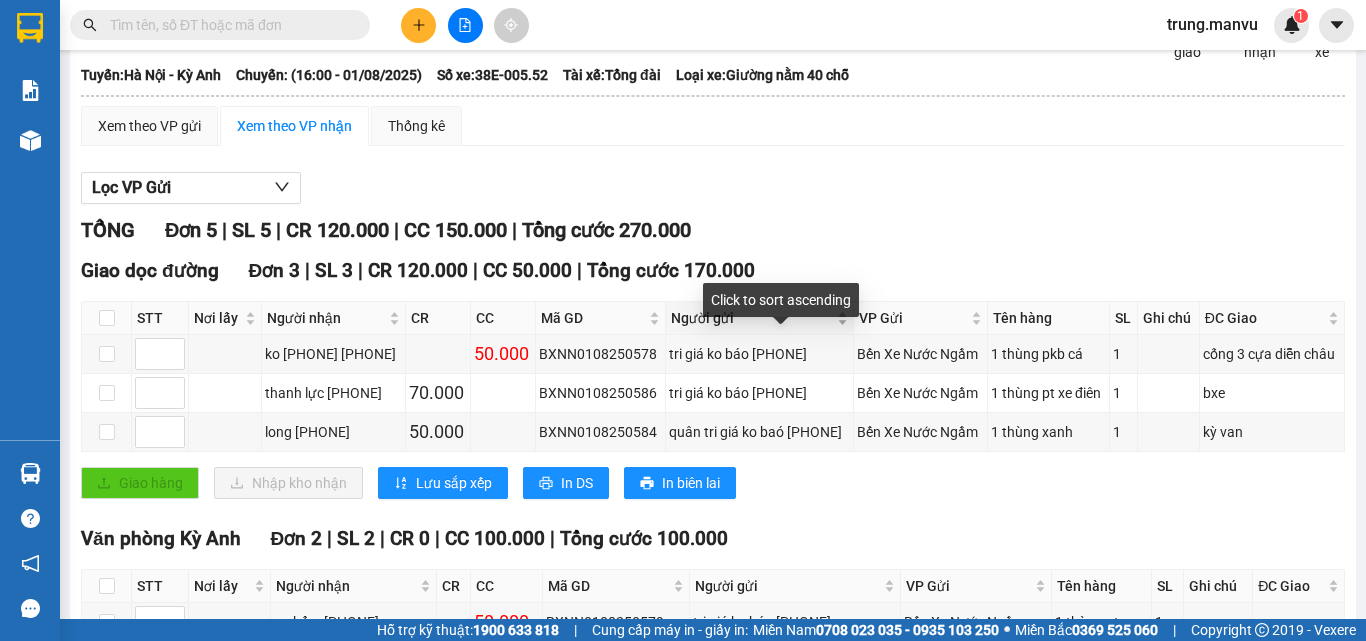 scroll, scrollTop: 0, scrollLeft: 0, axis: both 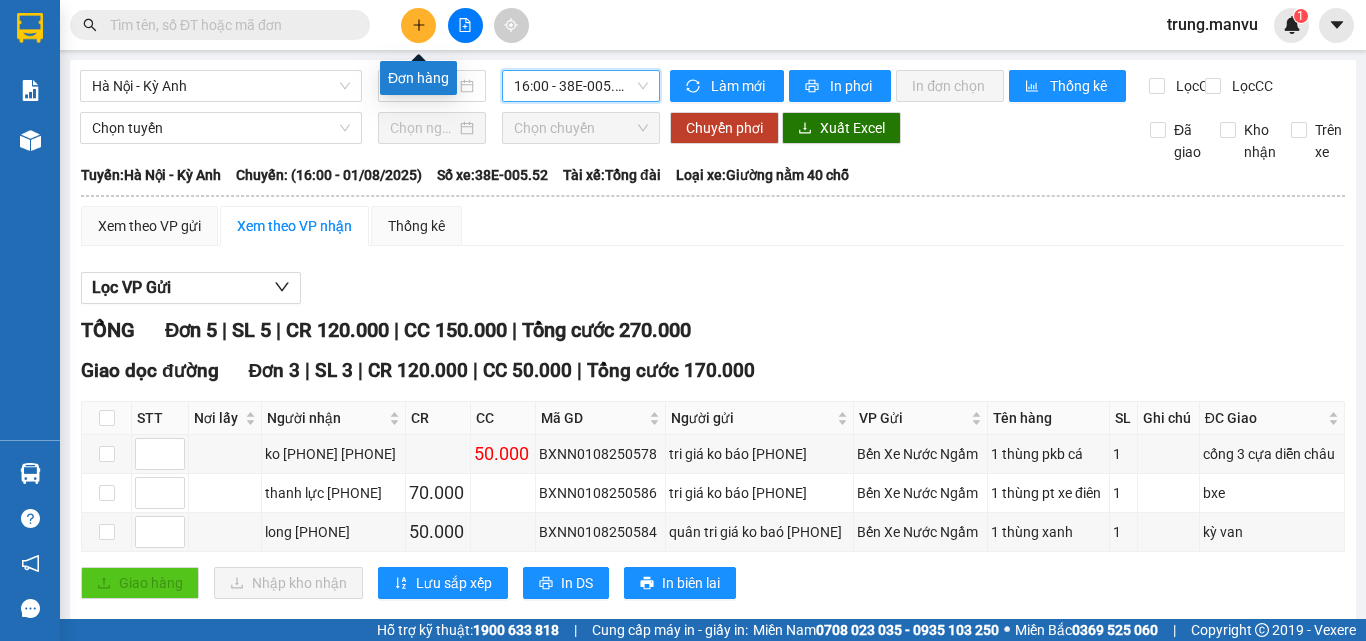 click 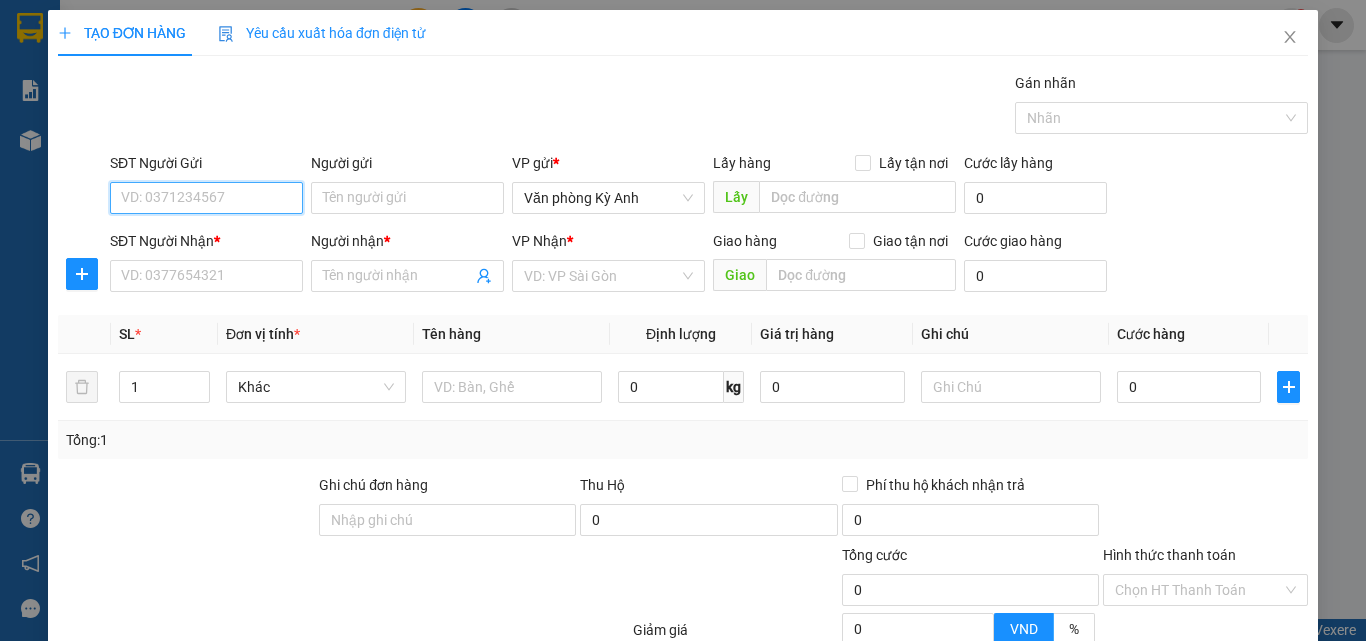 click on "SĐT Người Gửi" at bounding box center [206, 198] 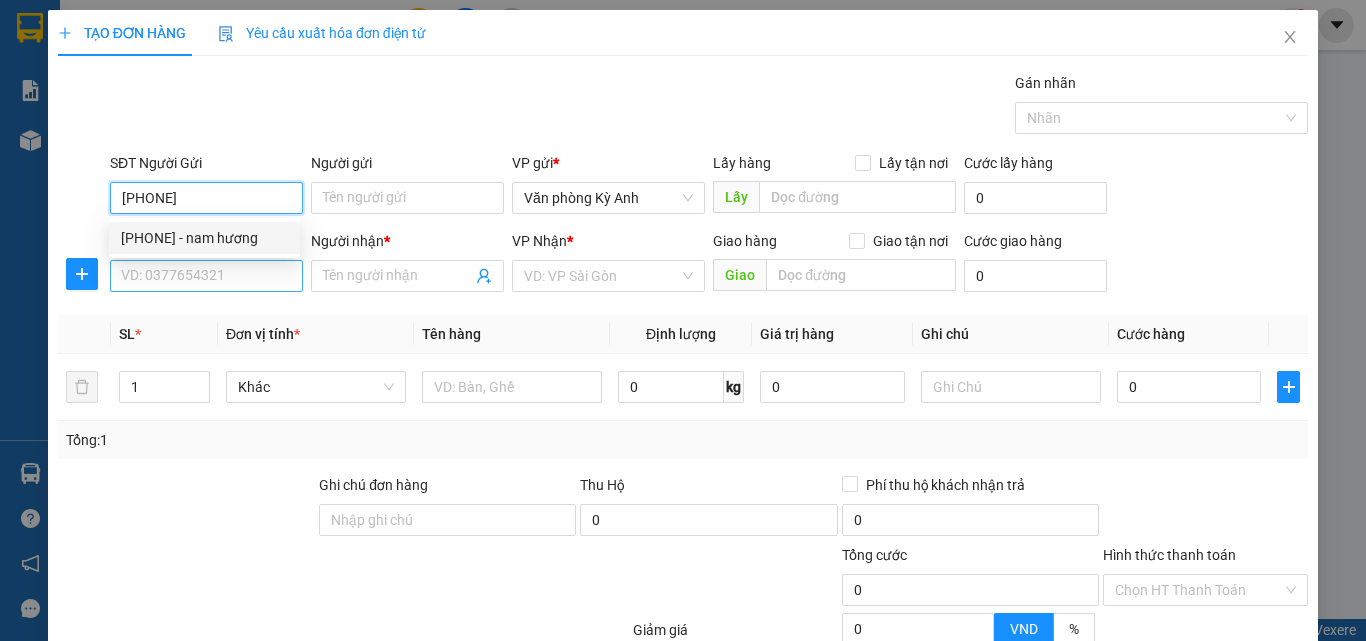 type on "[PHONE]" 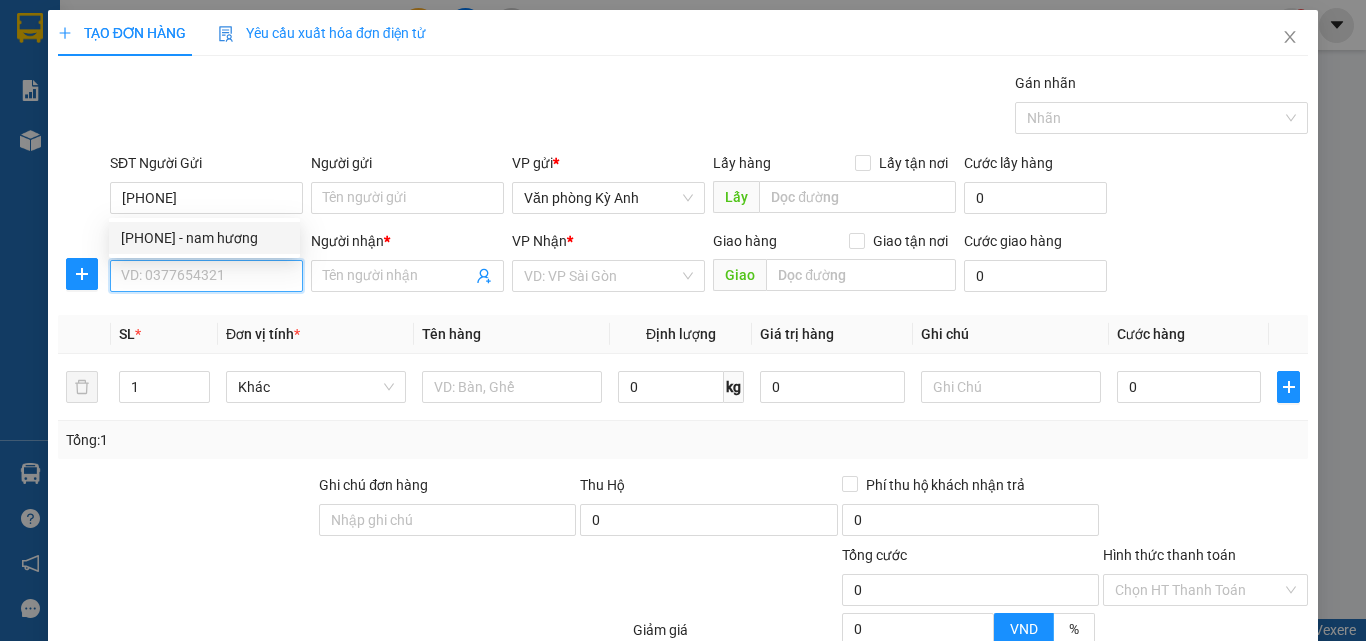 click on "SĐT Người Nhận  *" at bounding box center [206, 276] 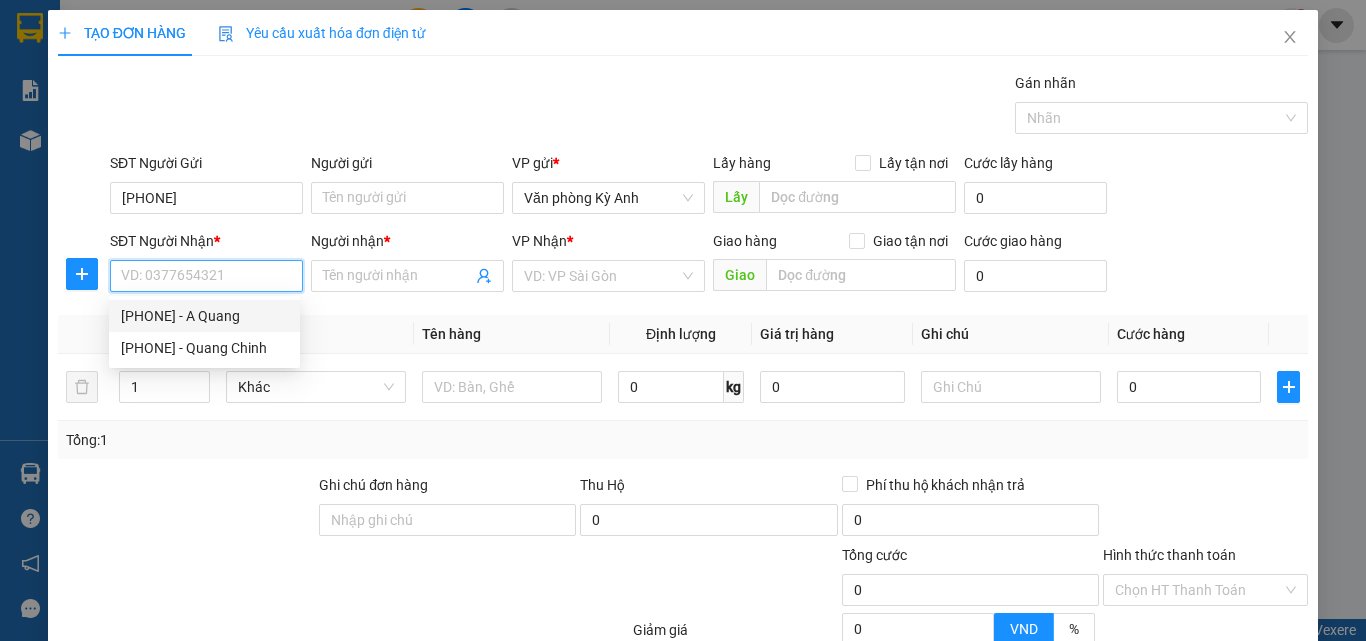 click on "[PHONE] - A Quang" at bounding box center [204, 316] 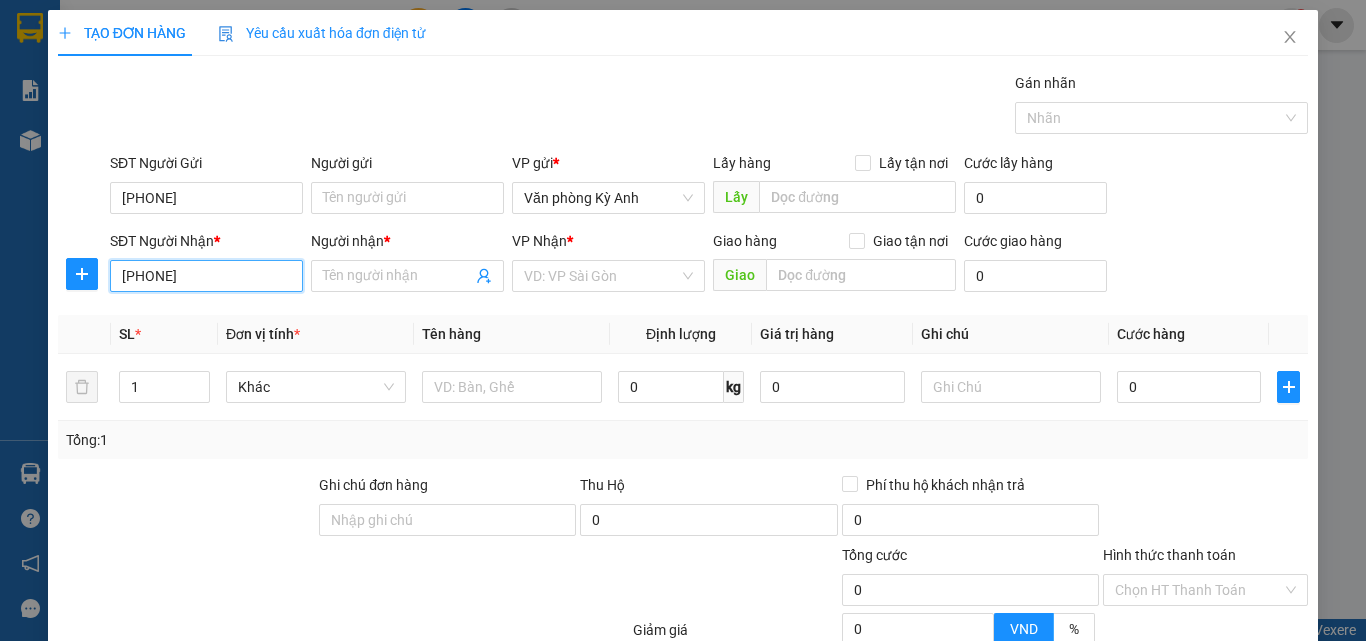 type on "A Quang" 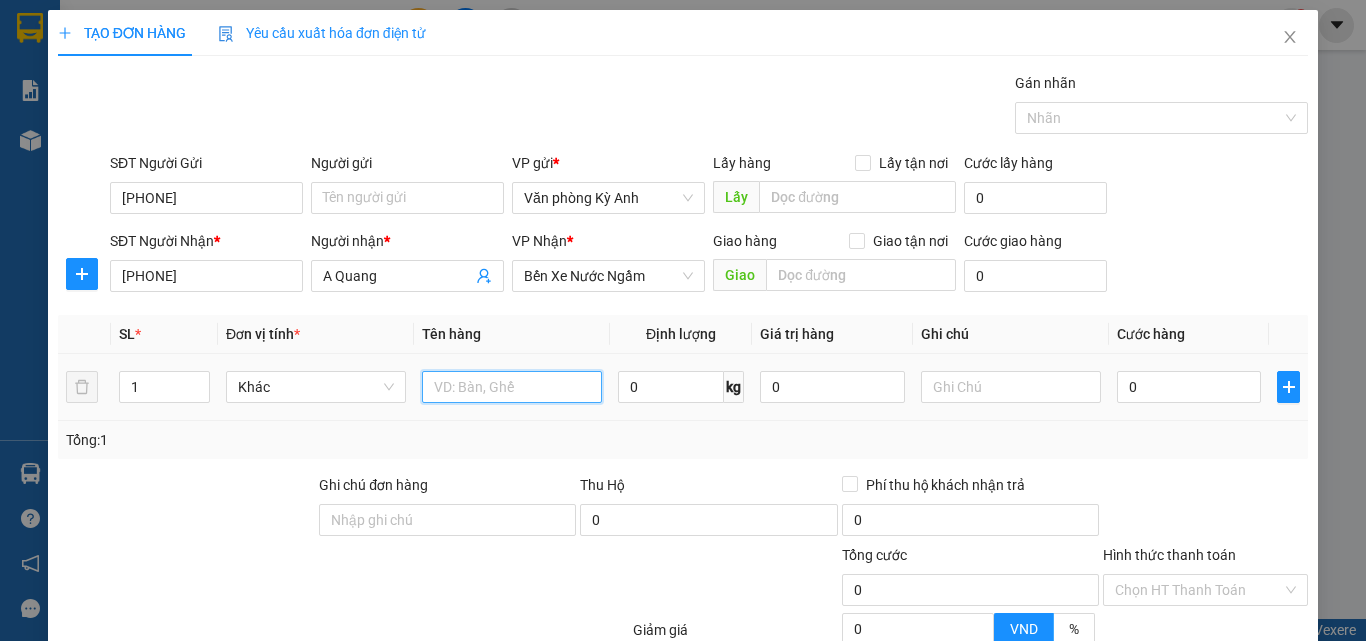 click at bounding box center [512, 387] 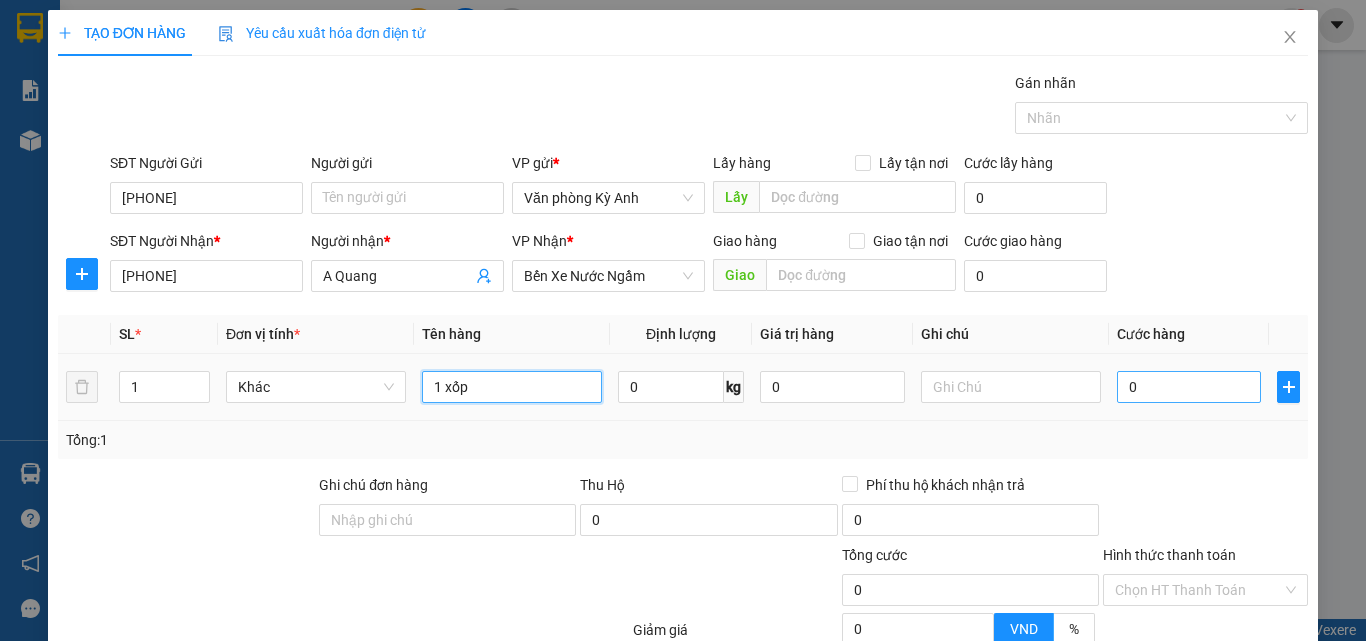 type on "1 xốp" 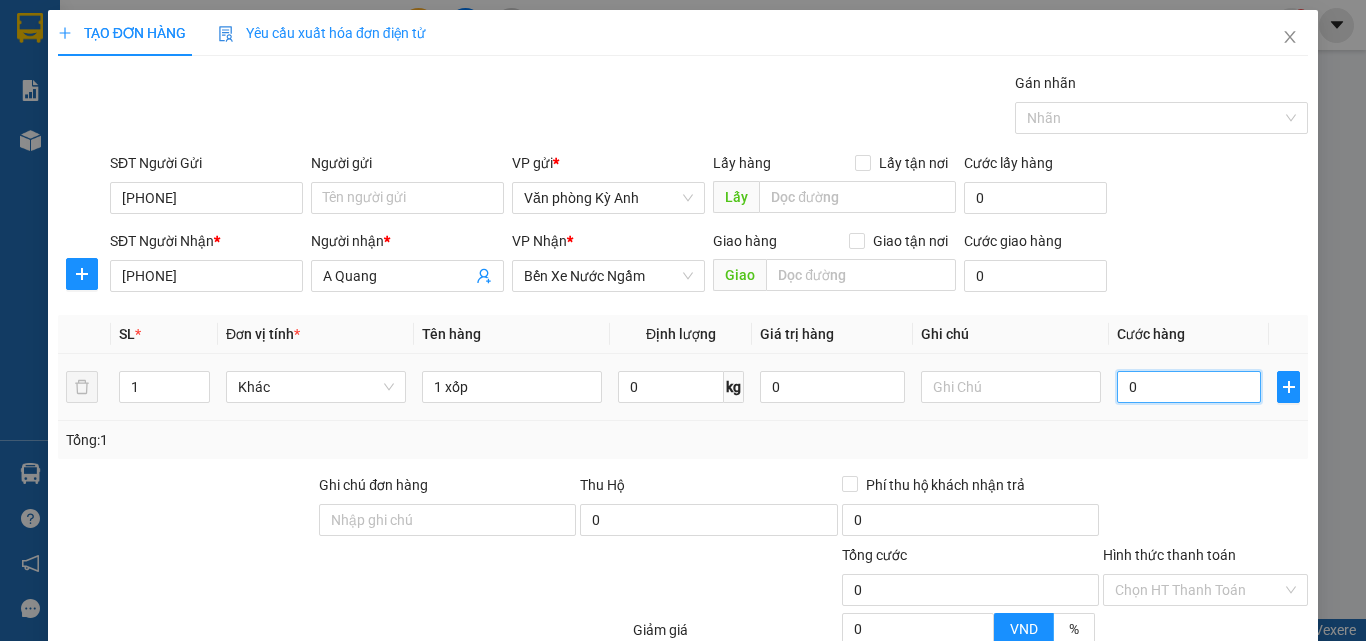 click on "0" at bounding box center (1189, 387) 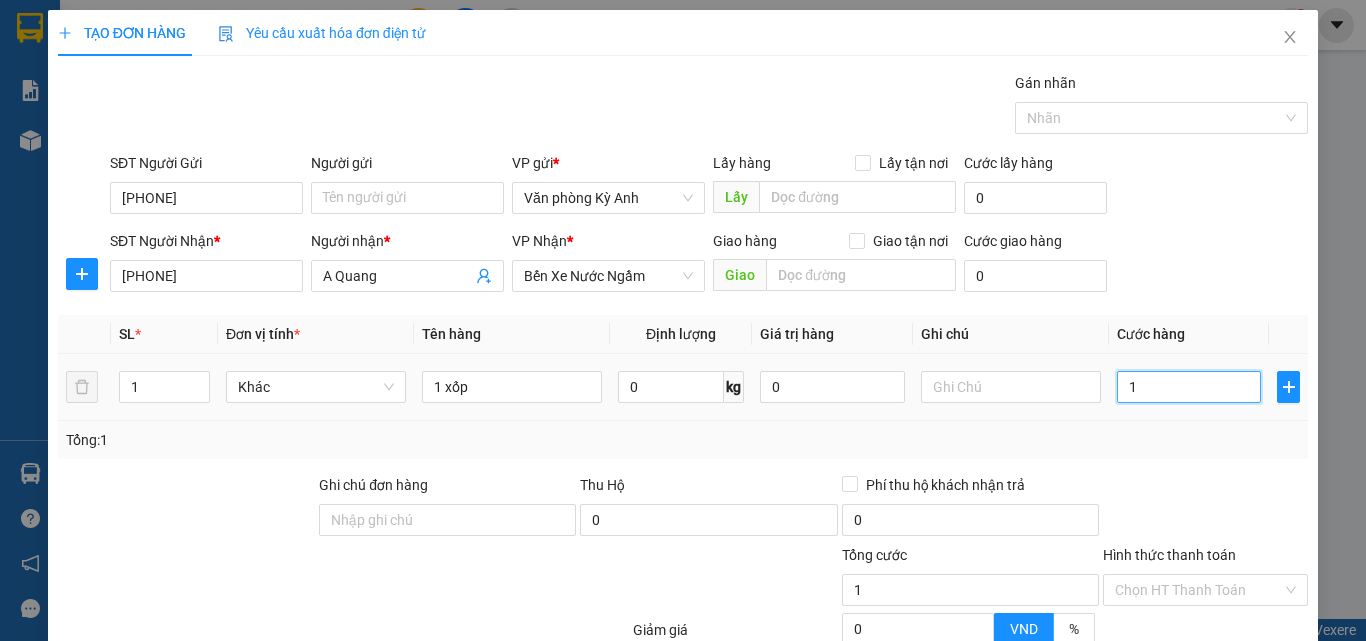 type on "1" 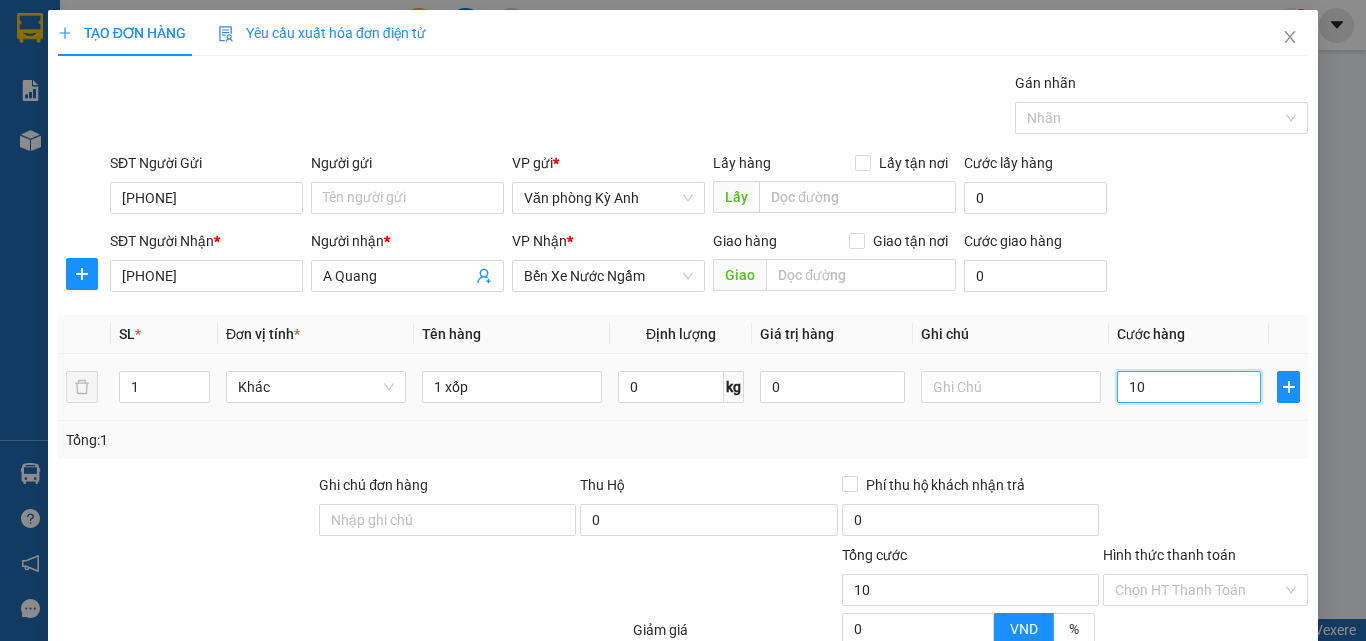 type on "100" 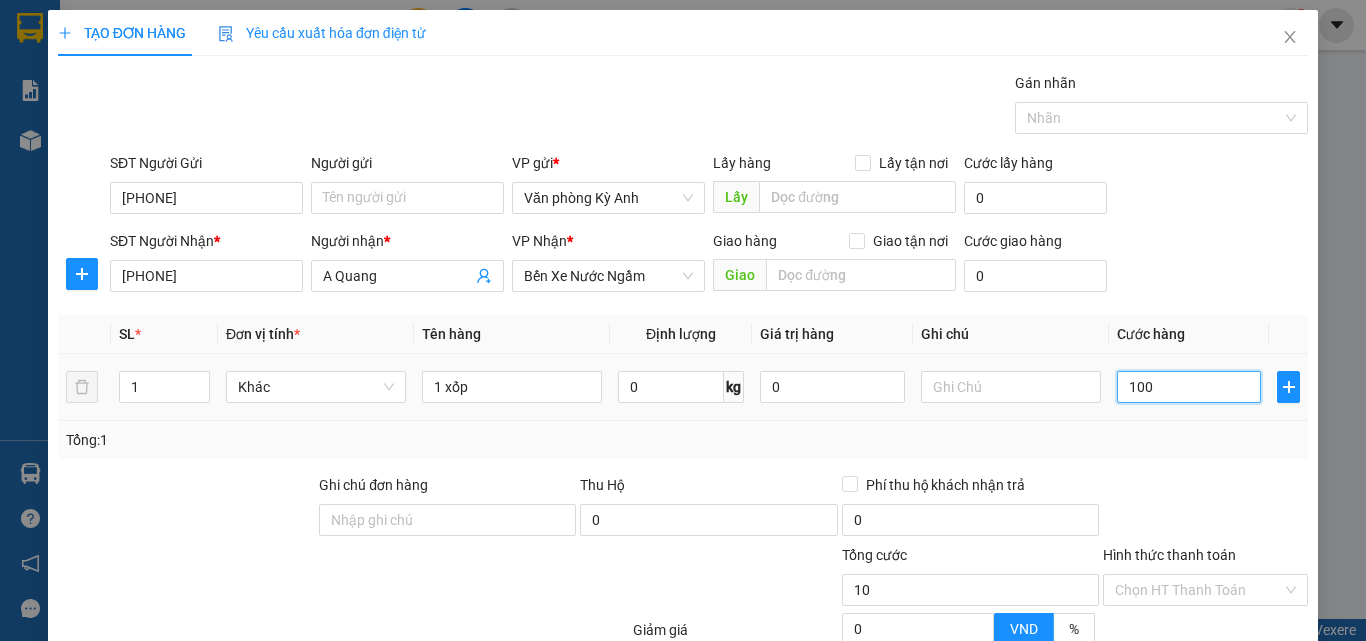 type on "100" 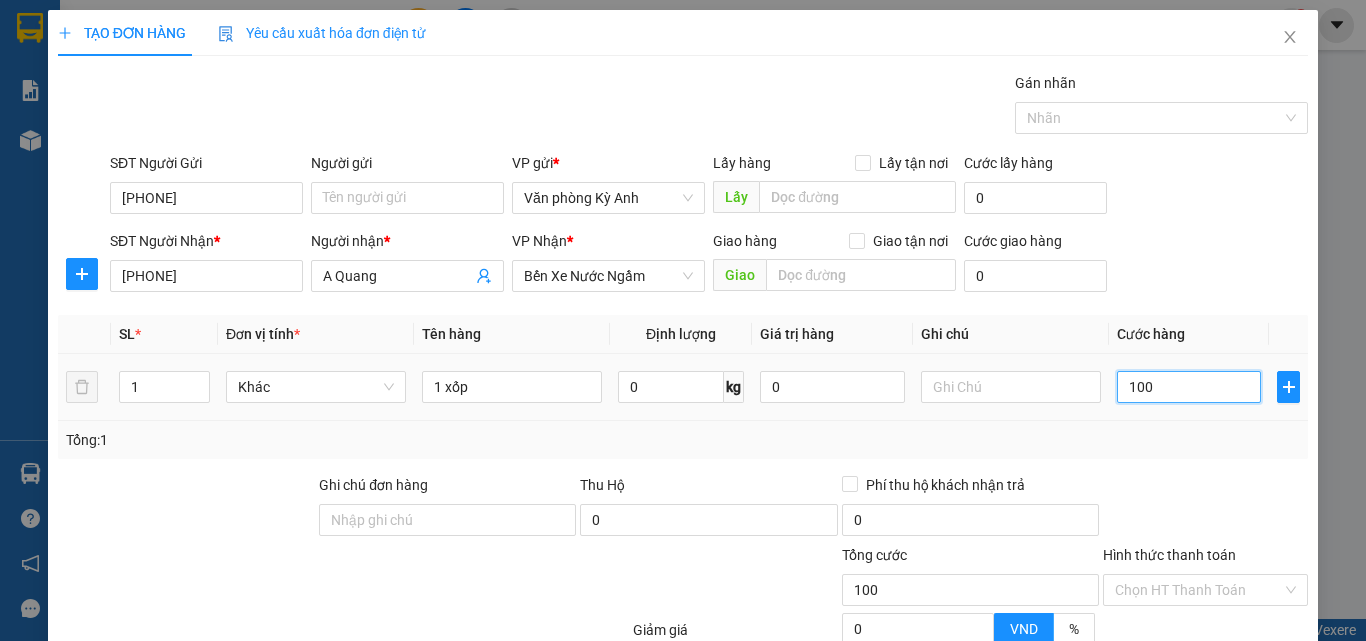 type on "1.000" 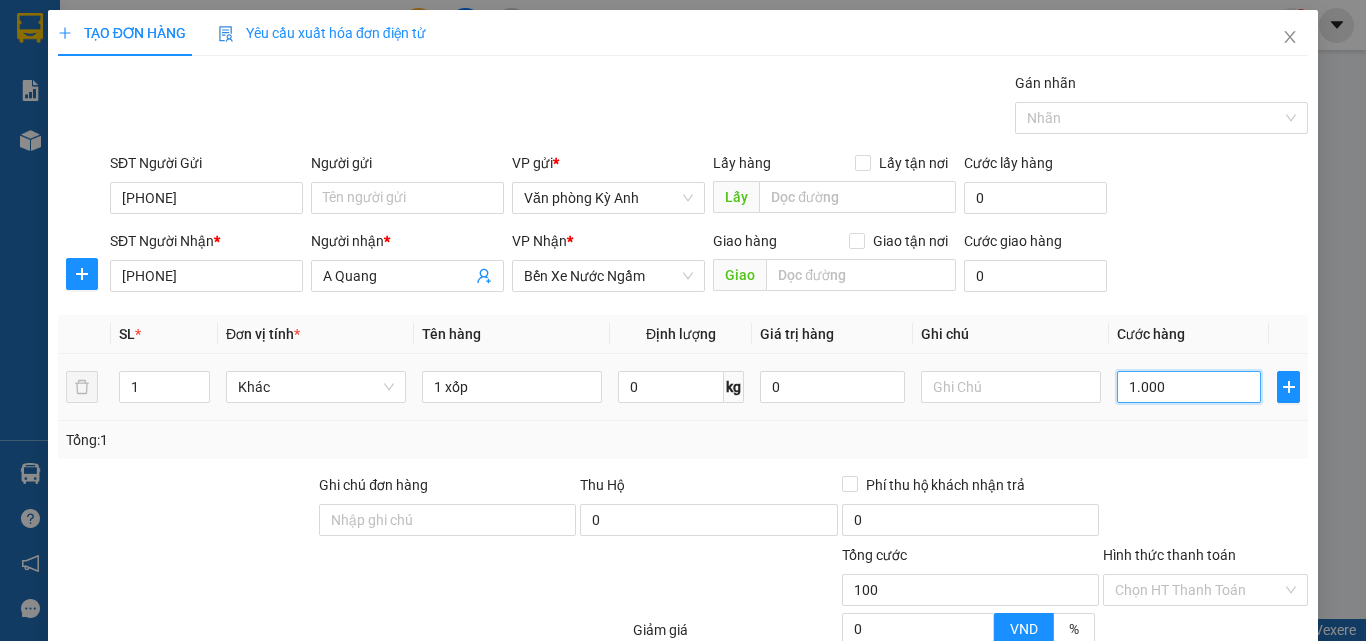 type on "1.000" 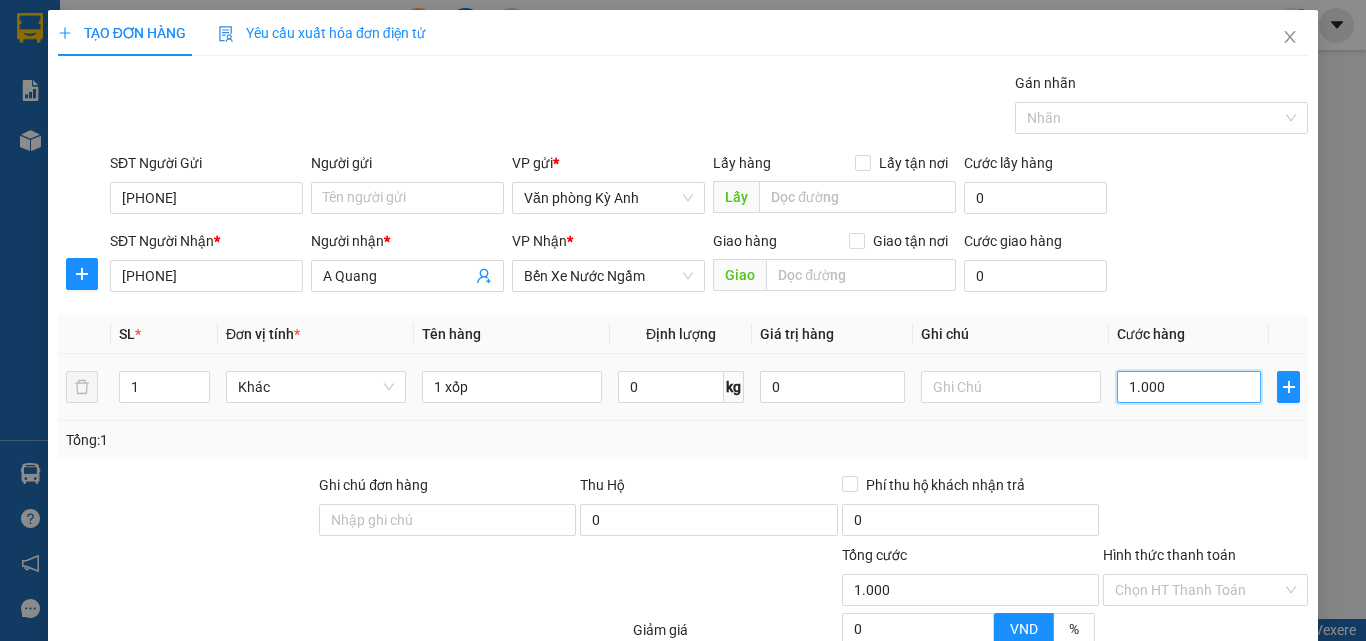 type on "1.000" 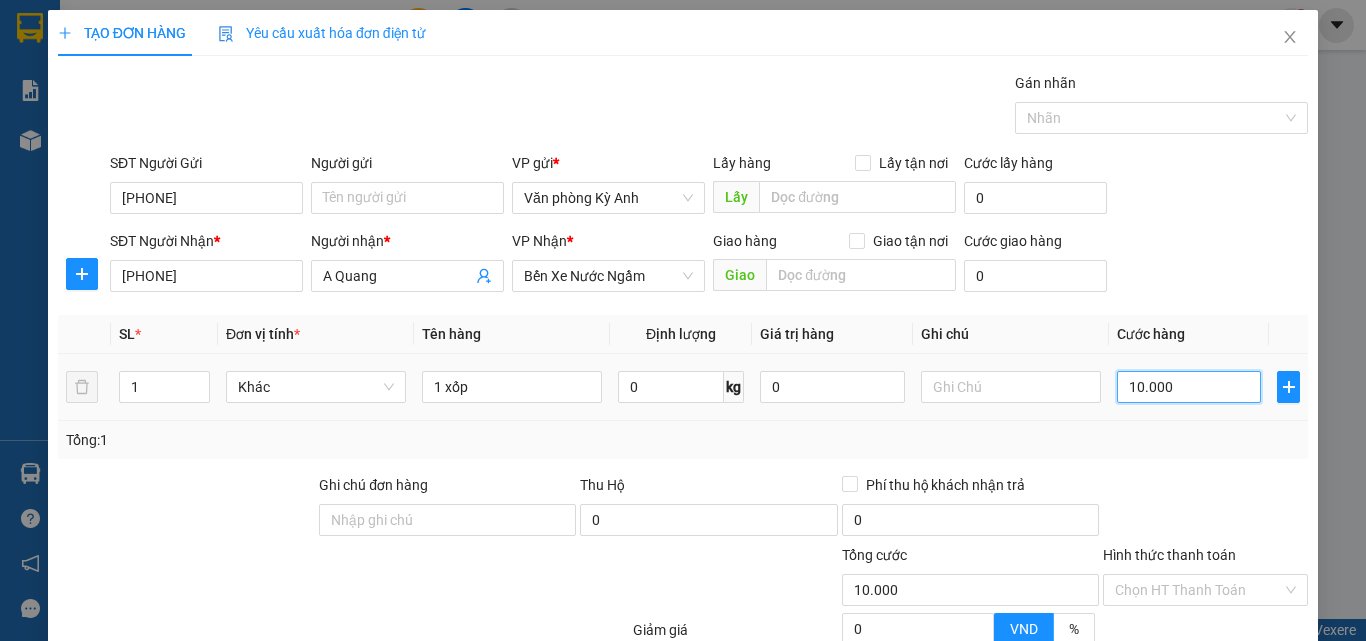 type on "100.000" 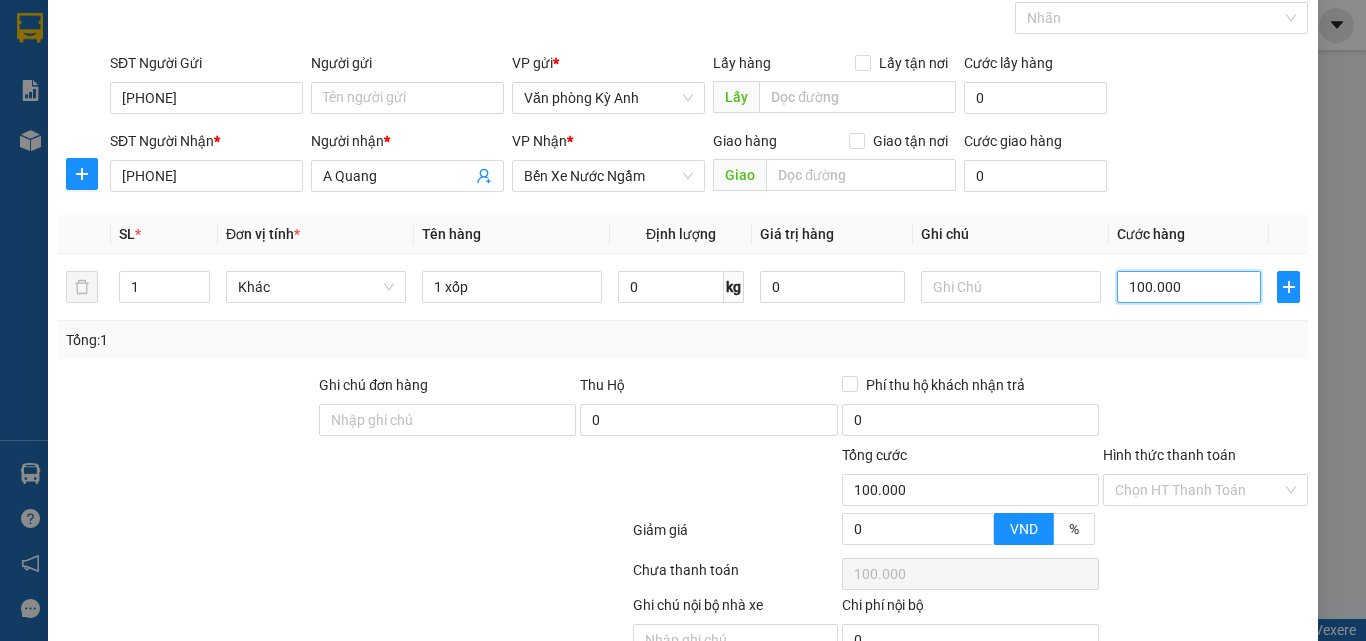 scroll, scrollTop: 201, scrollLeft: 0, axis: vertical 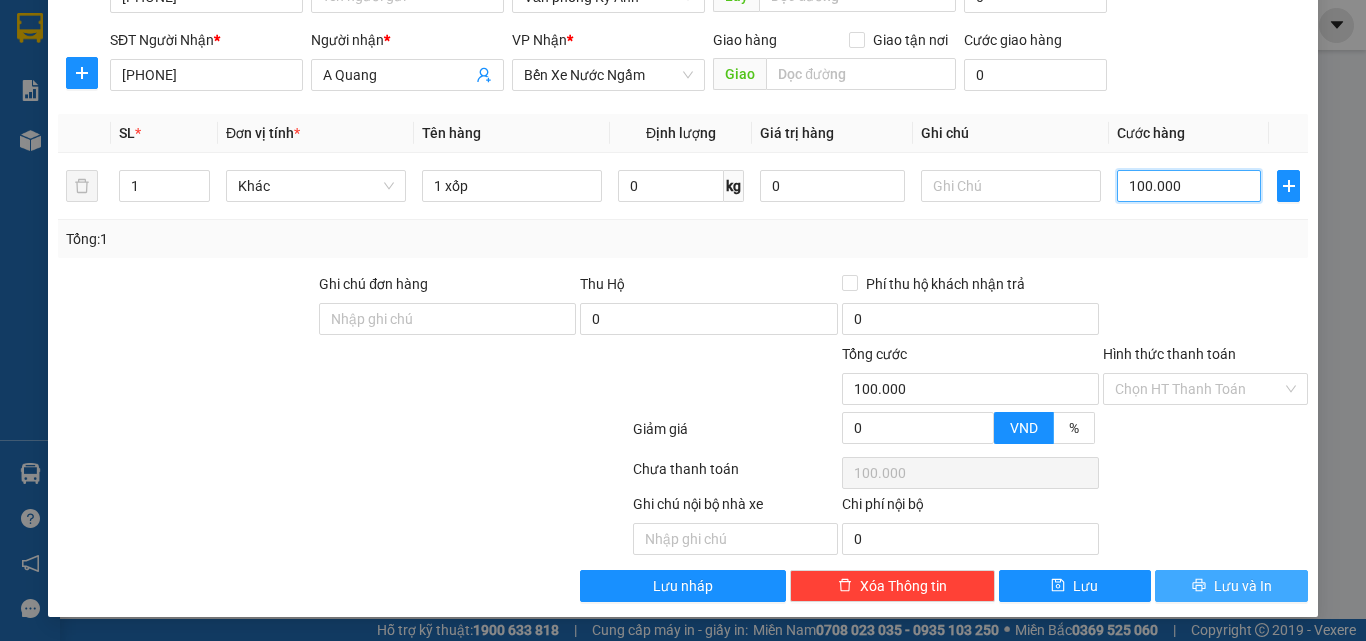type on "100.000" 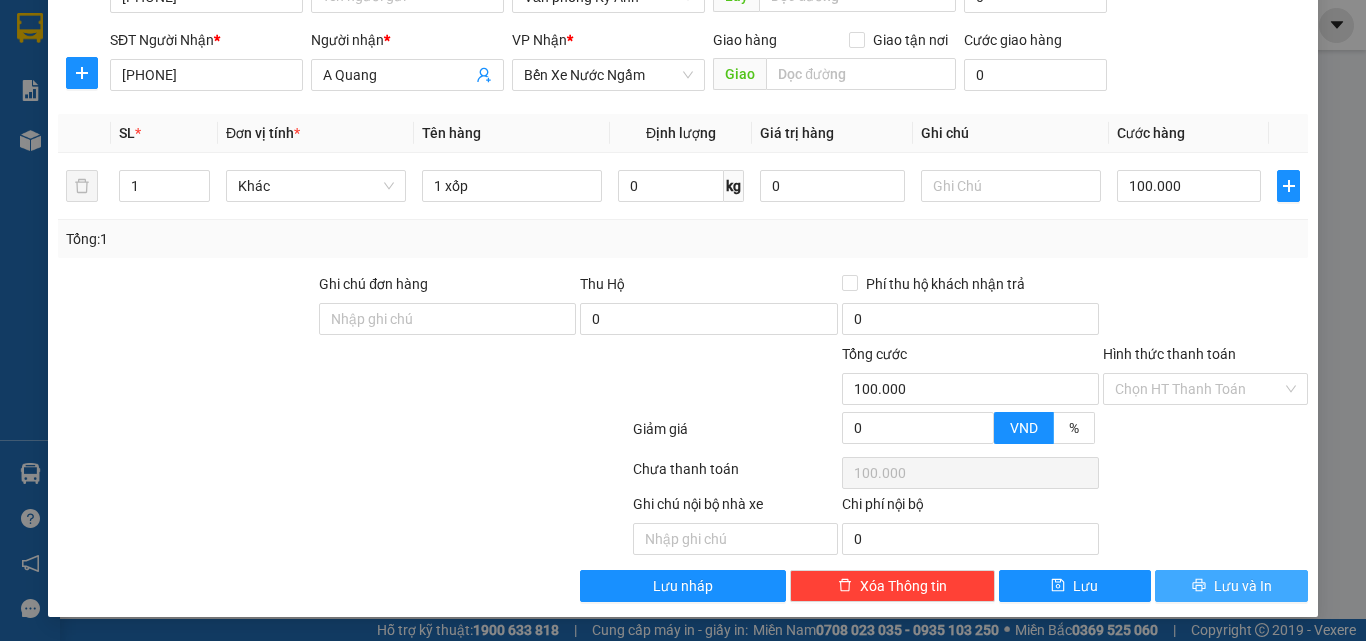 click 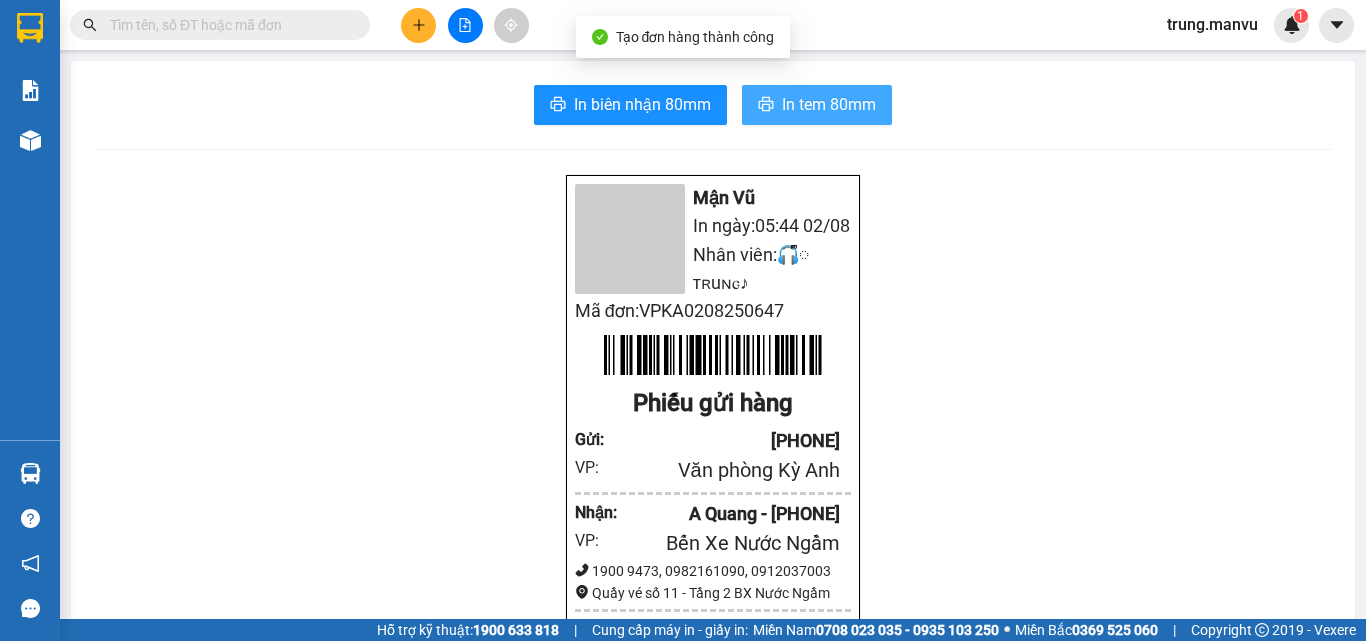 click on "In tem 80mm" at bounding box center (829, 104) 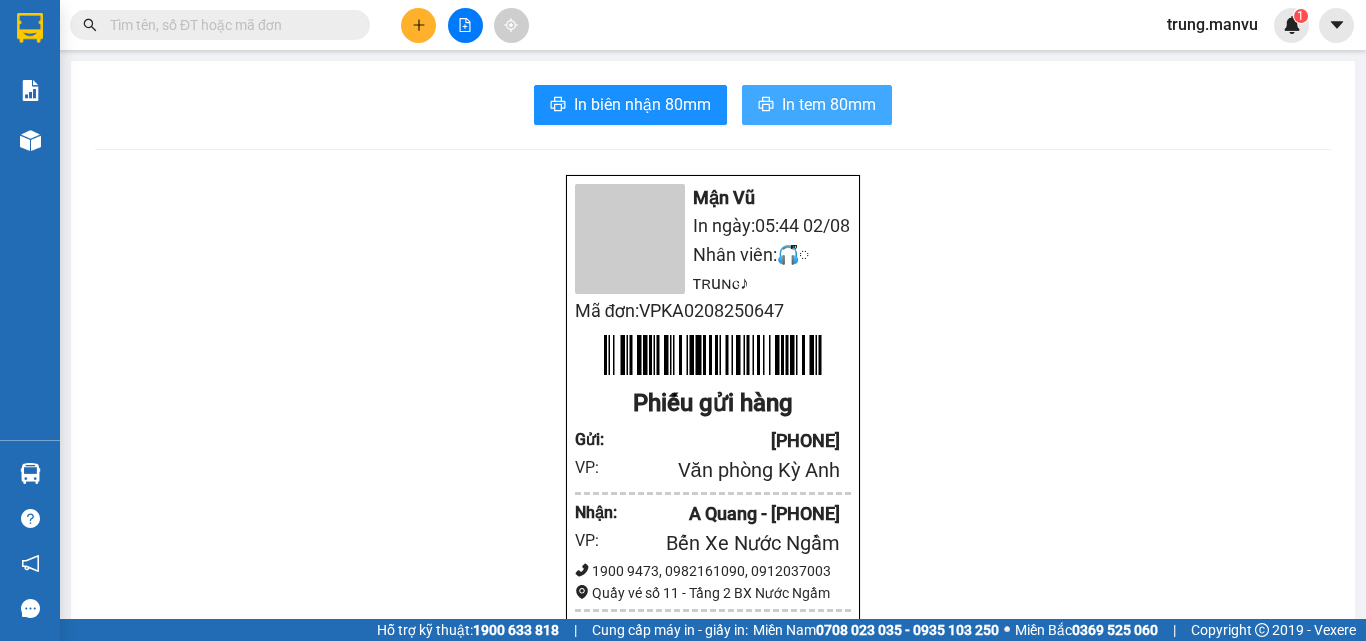 scroll, scrollTop: 0, scrollLeft: 0, axis: both 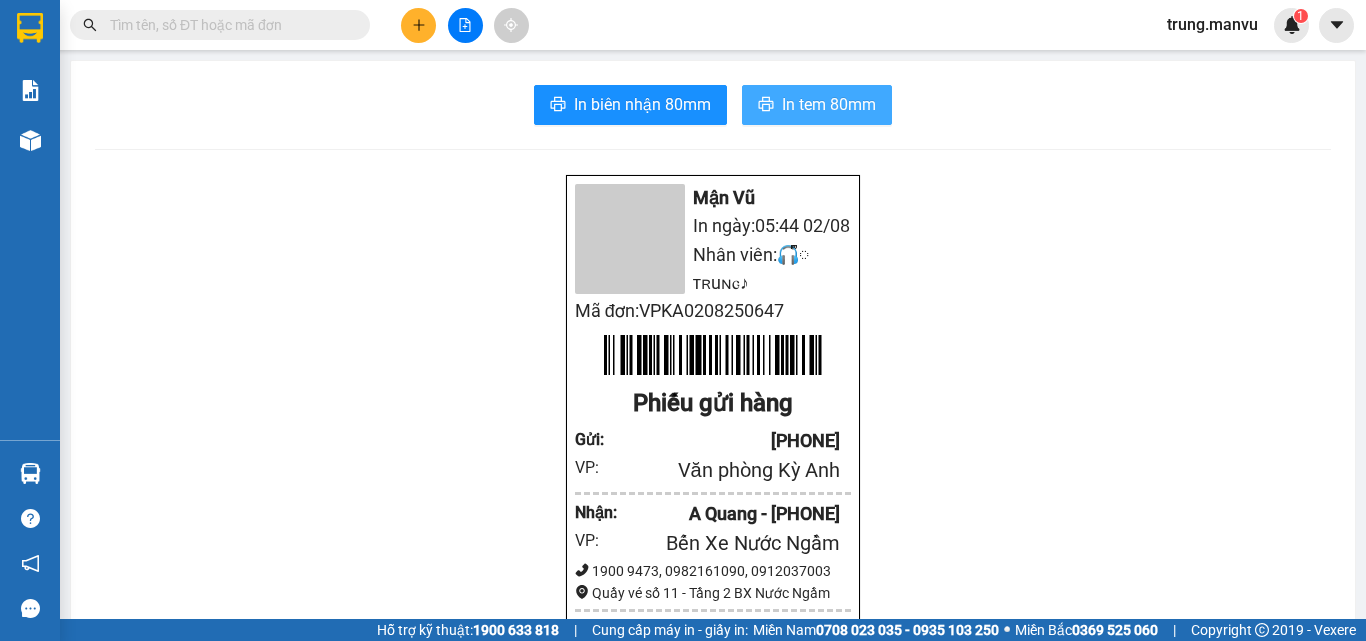 click on "In tem 80mm" at bounding box center [829, 104] 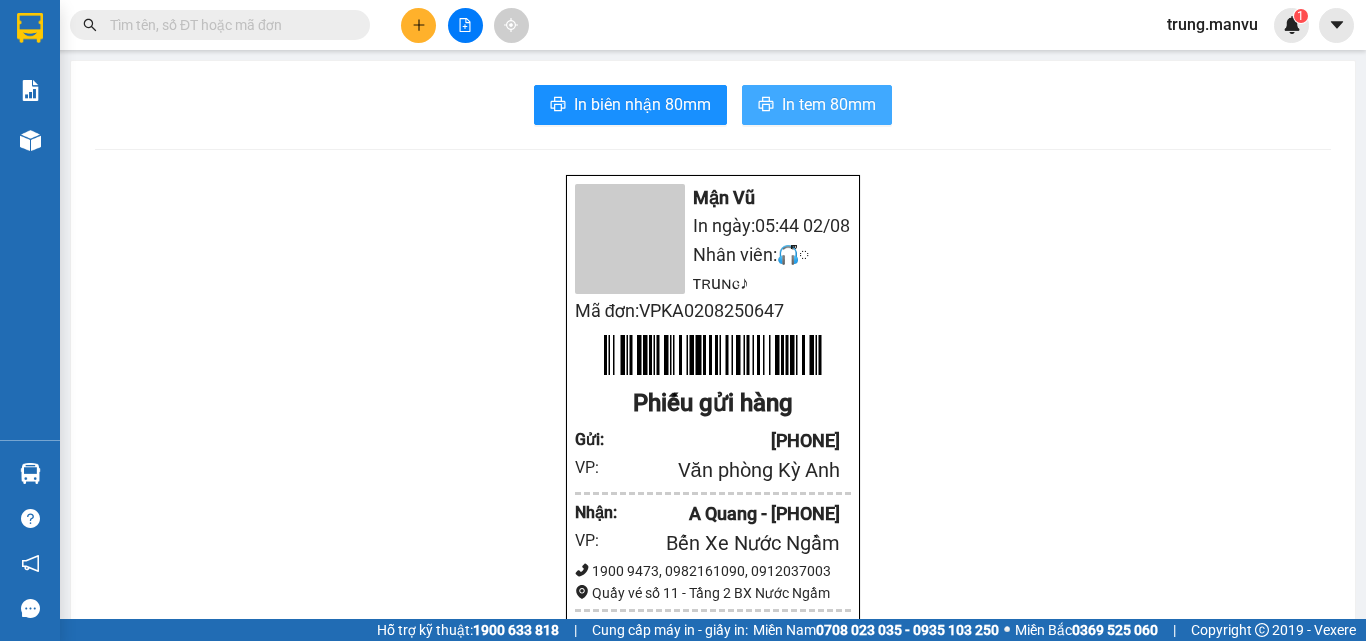 scroll, scrollTop: 0, scrollLeft: 0, axis: both 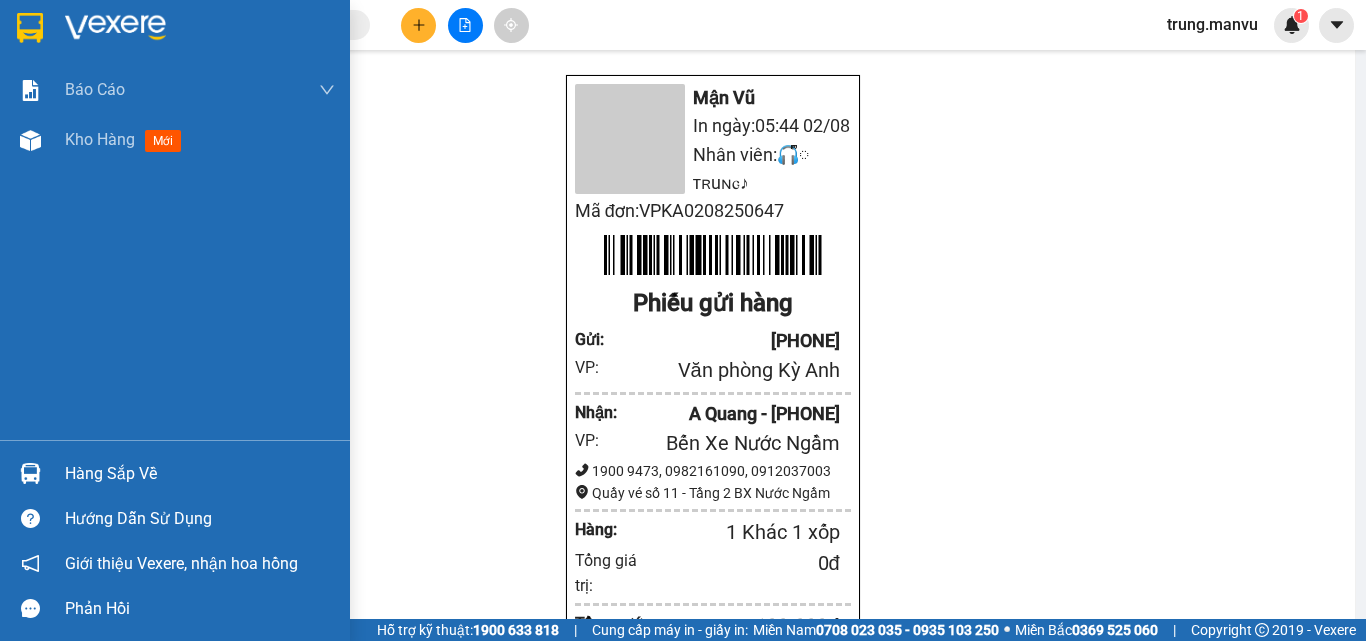 click at bounding box center (30, 473) 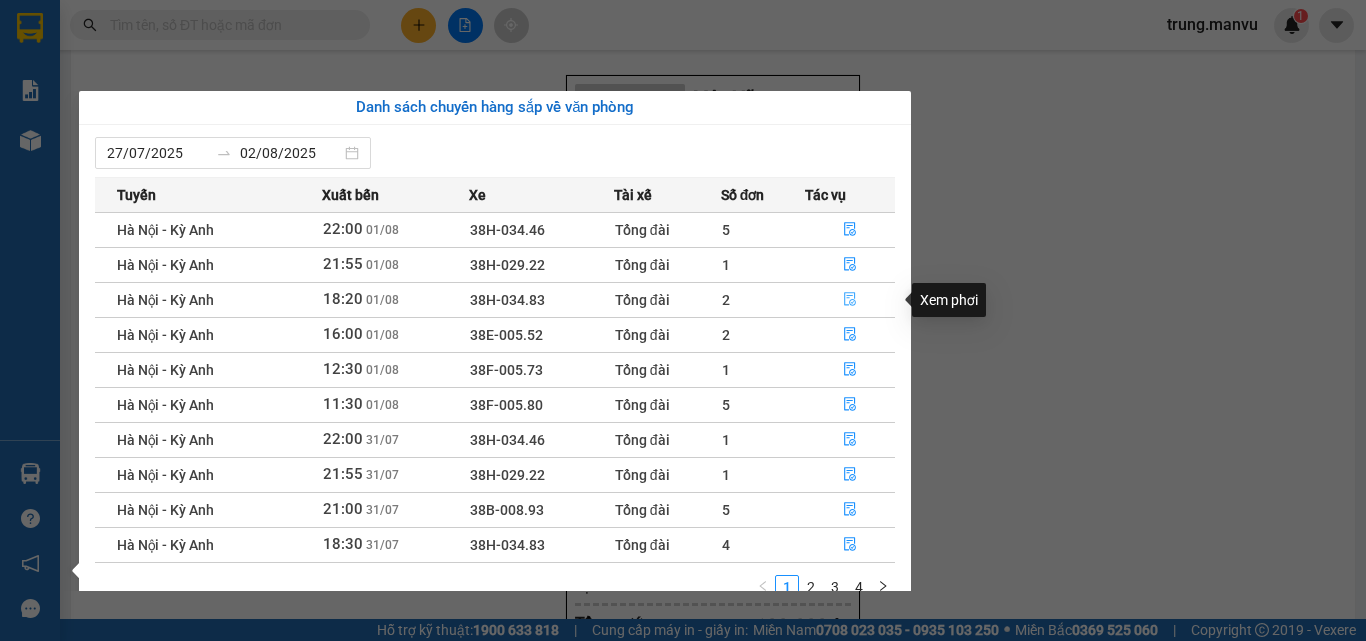 click at bounding box center (850, 300) 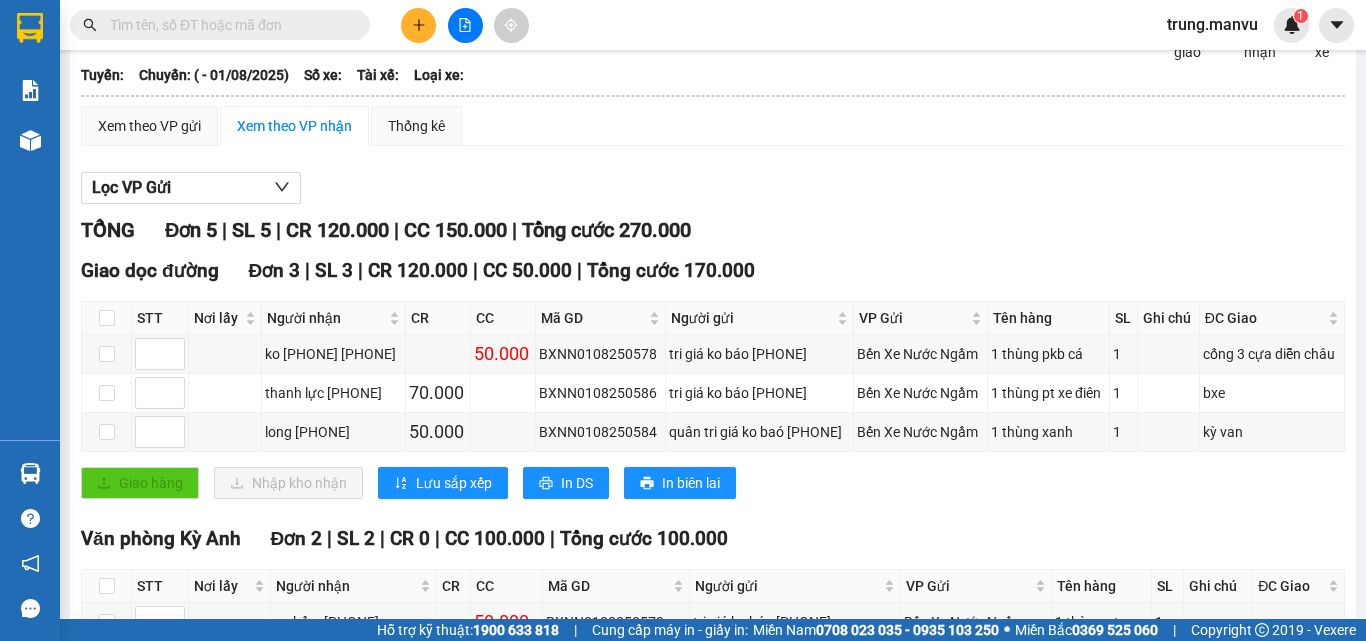 scroll, scrollTop: 0, scrollLeft: 0, axis: both 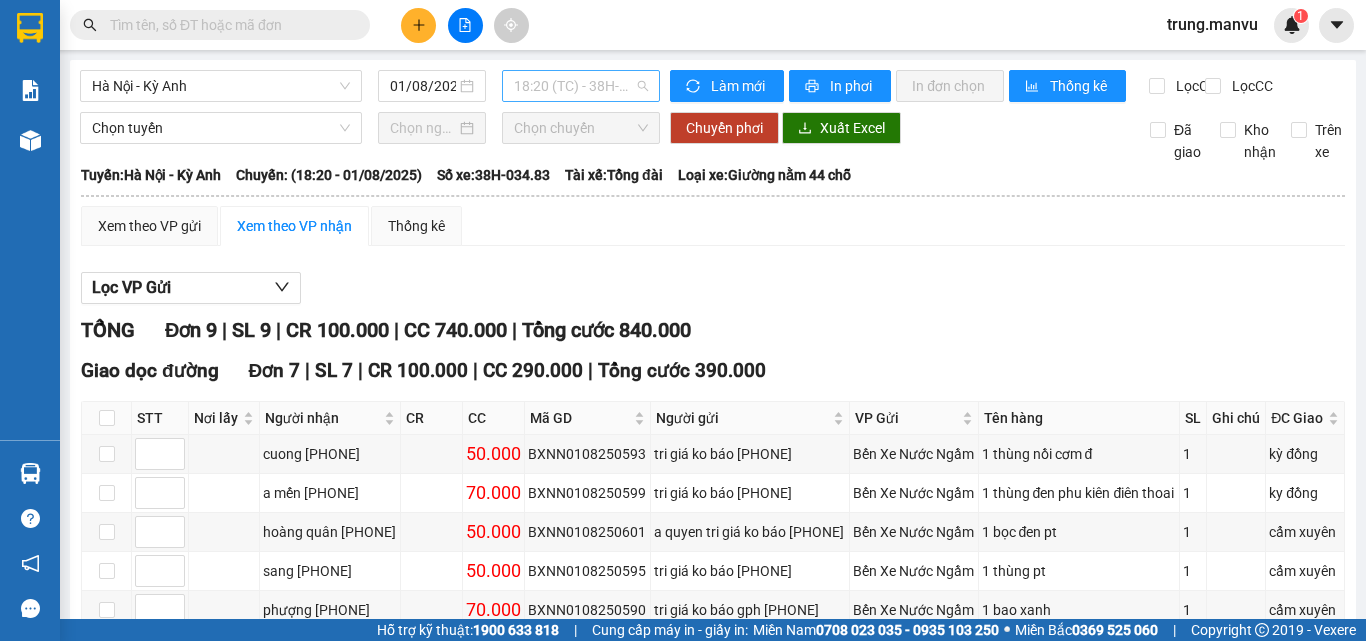 click on "18:20   (TC)   - 38H-034.83" at bounding box center [581, 86] 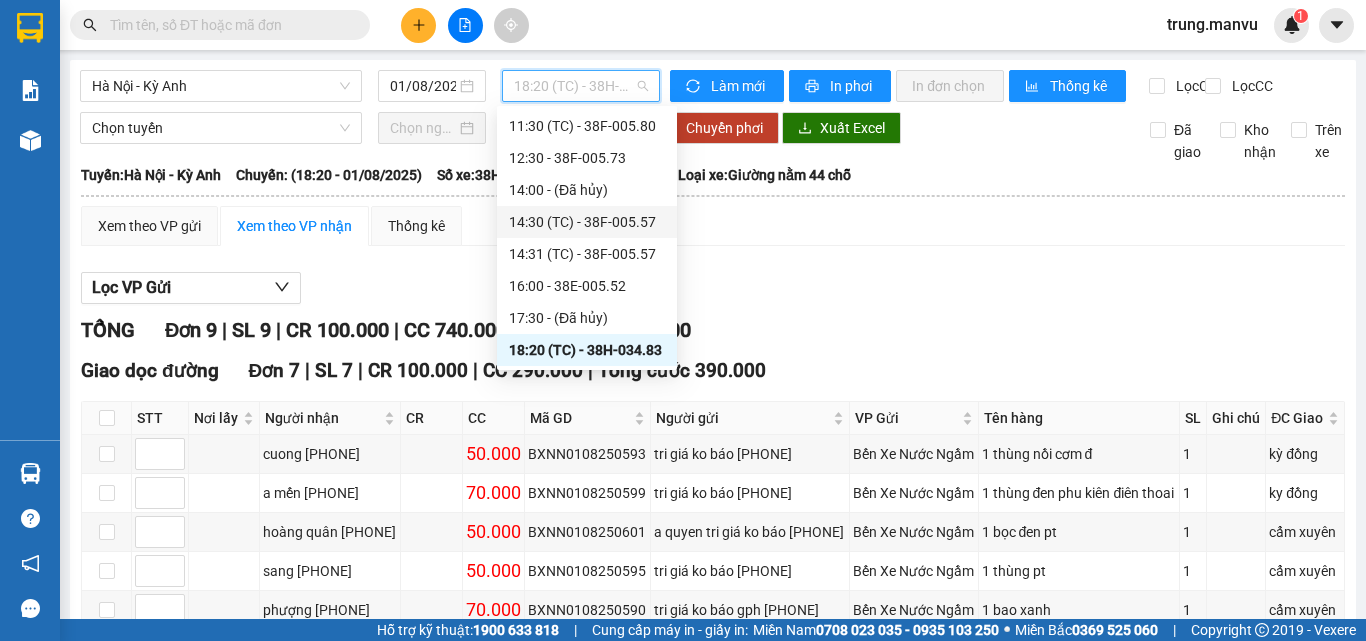 click on "14:30   (TC)   - 38F-005.57" at bounding box center (587, 222) 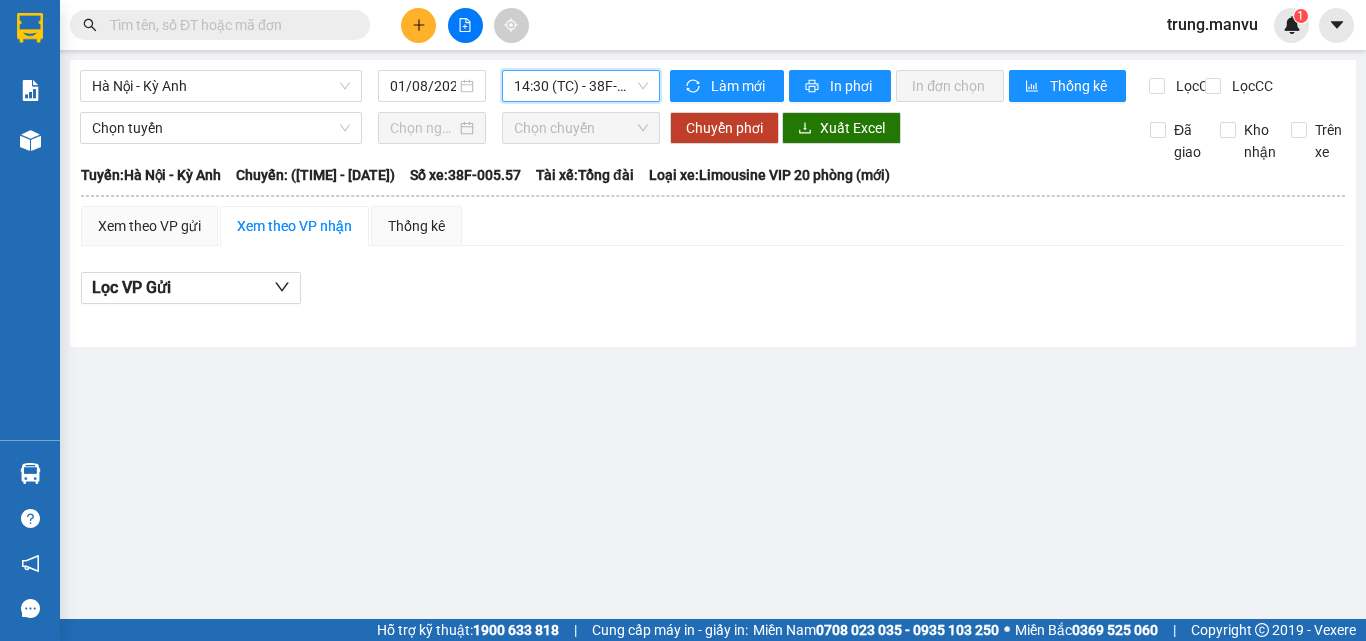 click on "14:30   (TC)   - 38F-005.57" at bounding box center (581, 86) 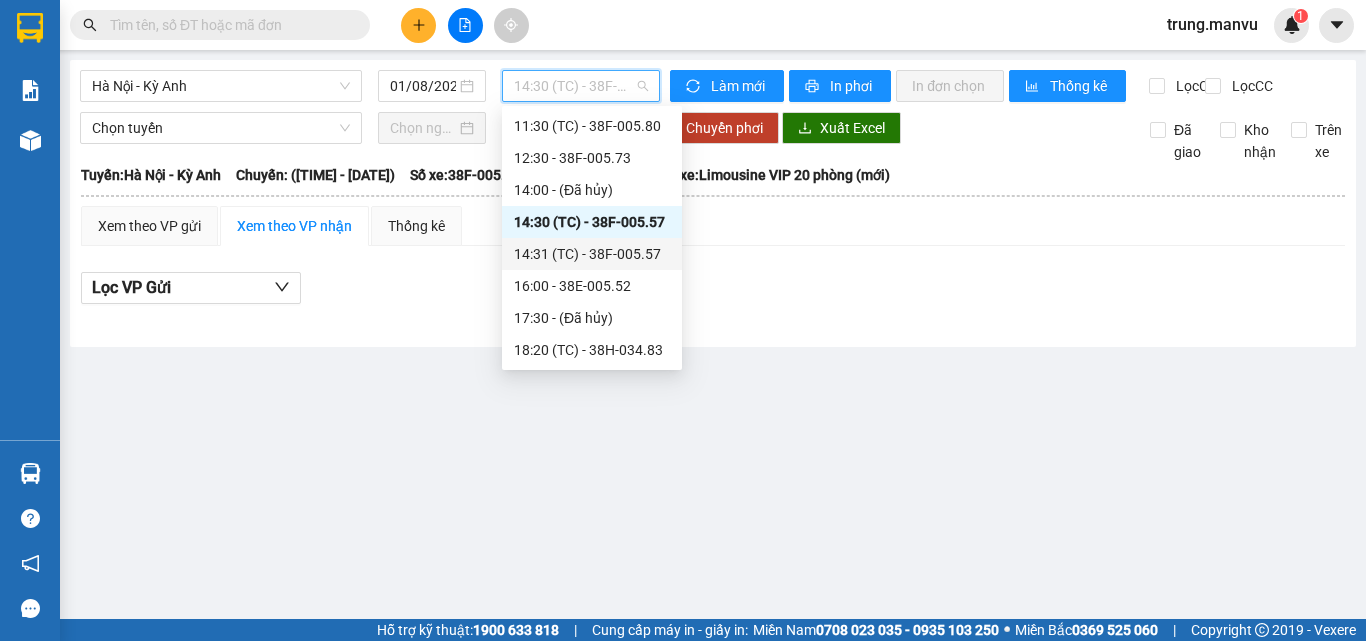 click on "[TIME]   (TC)   - 38F-005.57" at bounding box center (592, 254) 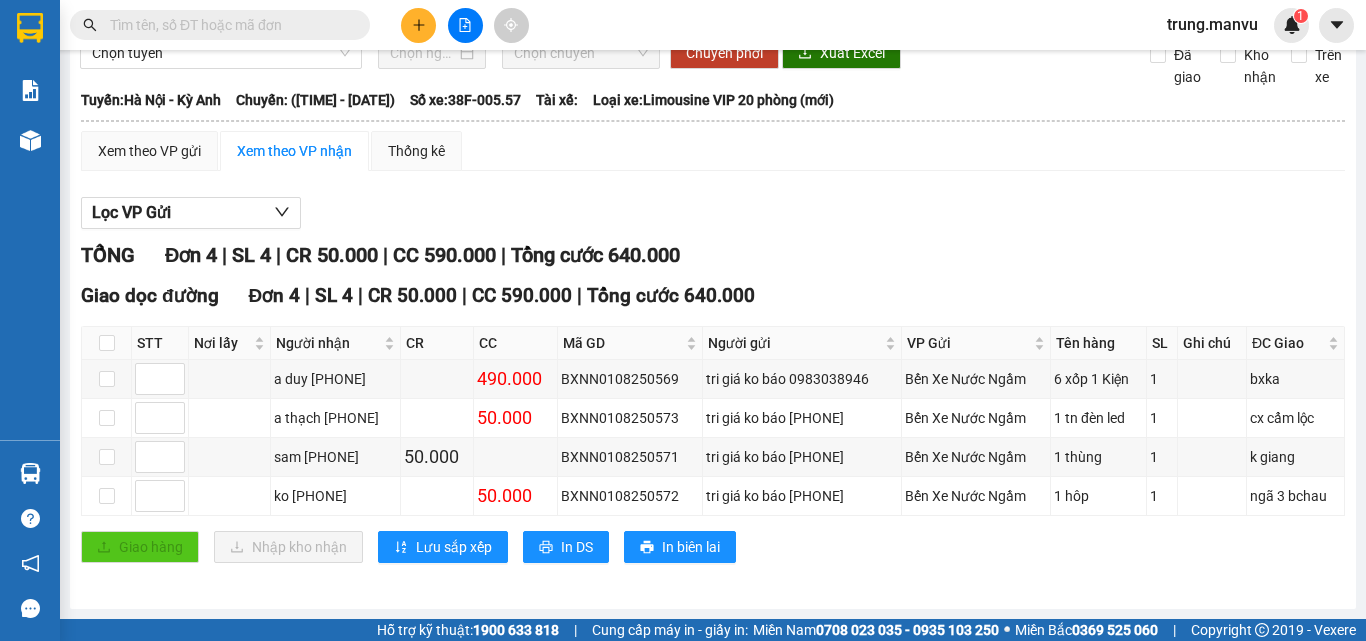 scroll, scrollTop: 0, scrollLeft: 0, axis: both 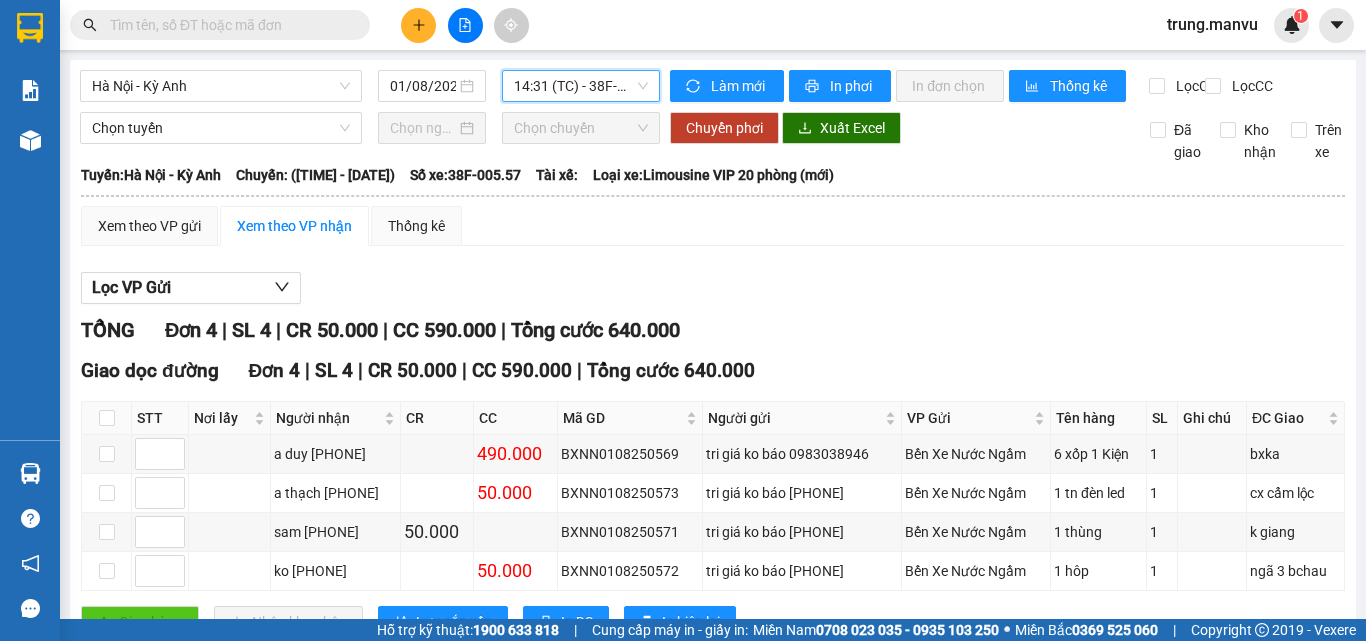 click on "[TIME]   (TC)   - 38F-005.57" at bounding box center (581, 86) 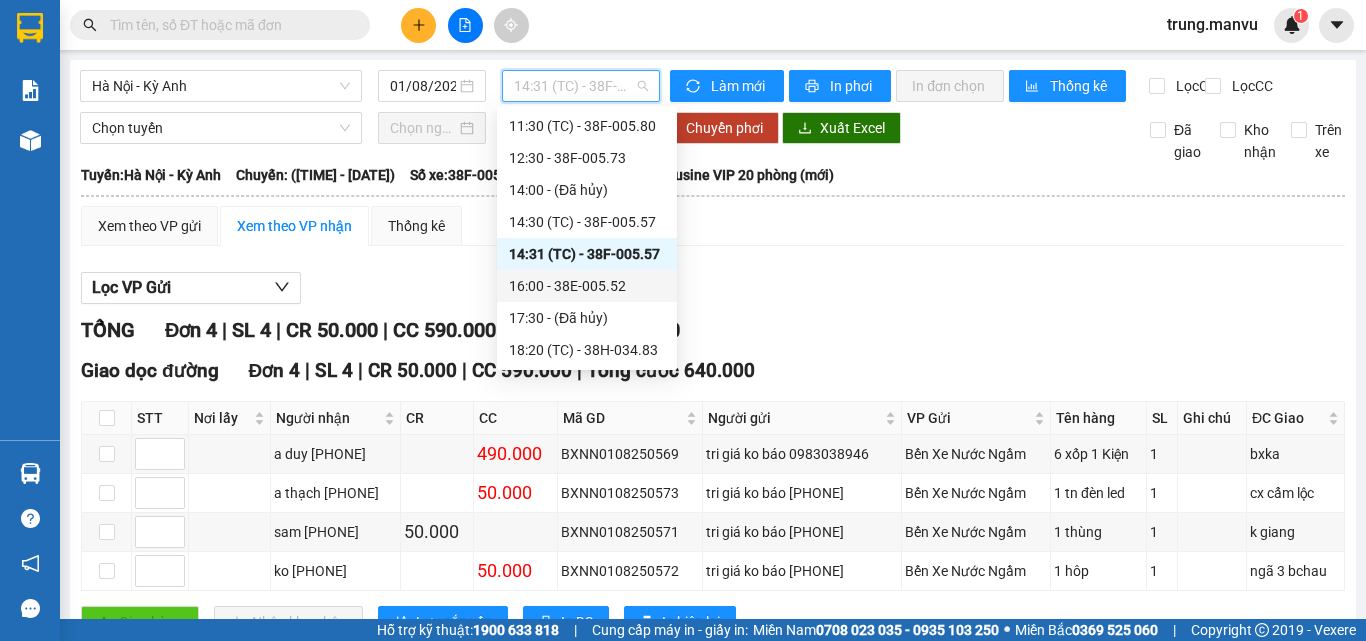 click on "16:00     - 38E-005.52" at bounding box center [587, 286] 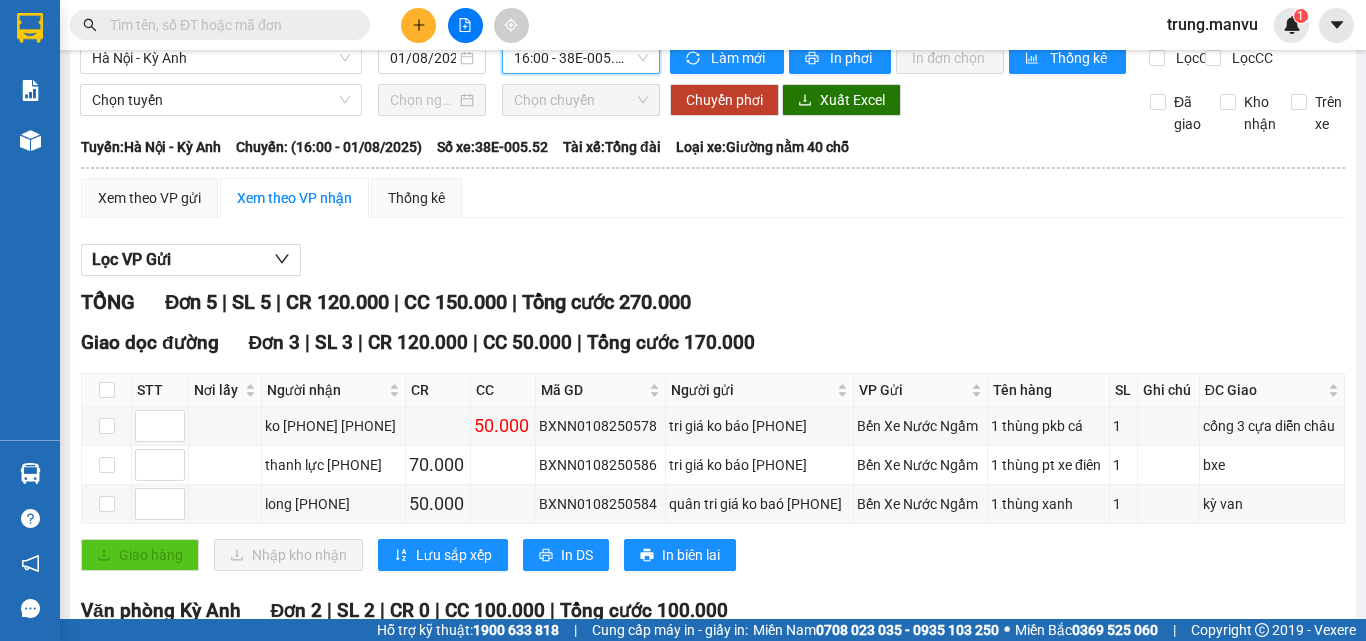 scroll, scrollTop: 0, scrollLeft: 0, axis: both 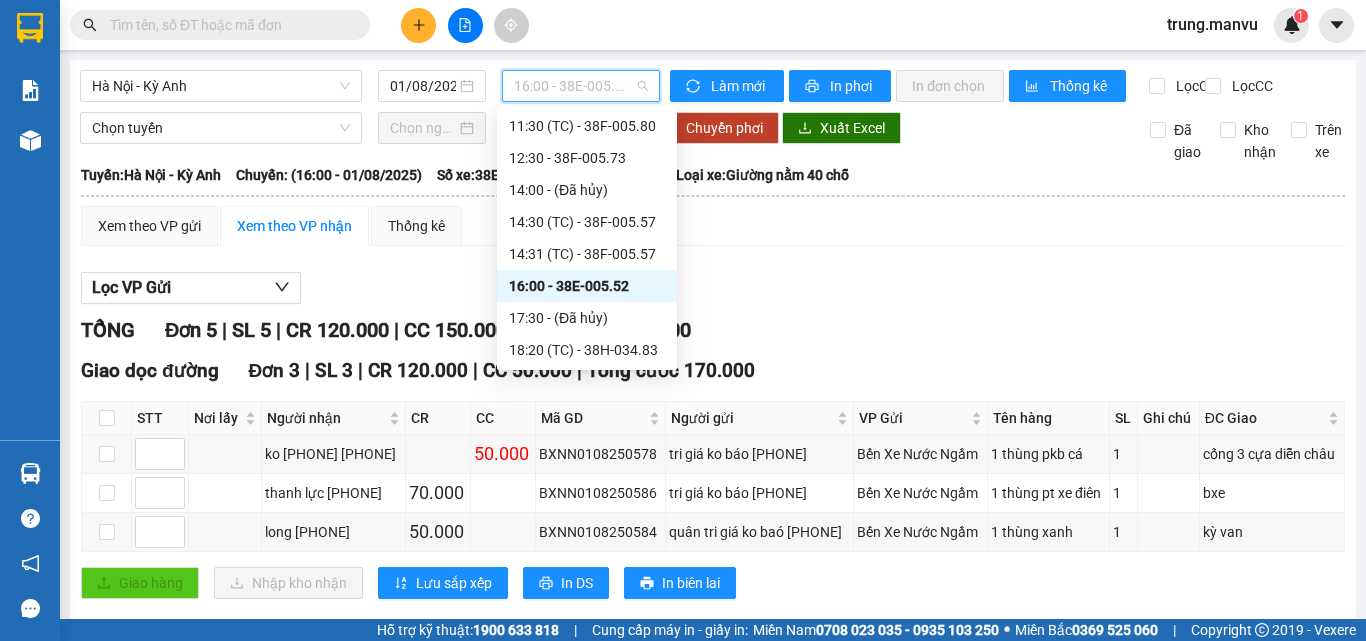 click on "16:00     - 38E-005.52" at bounding box center [581, 86] 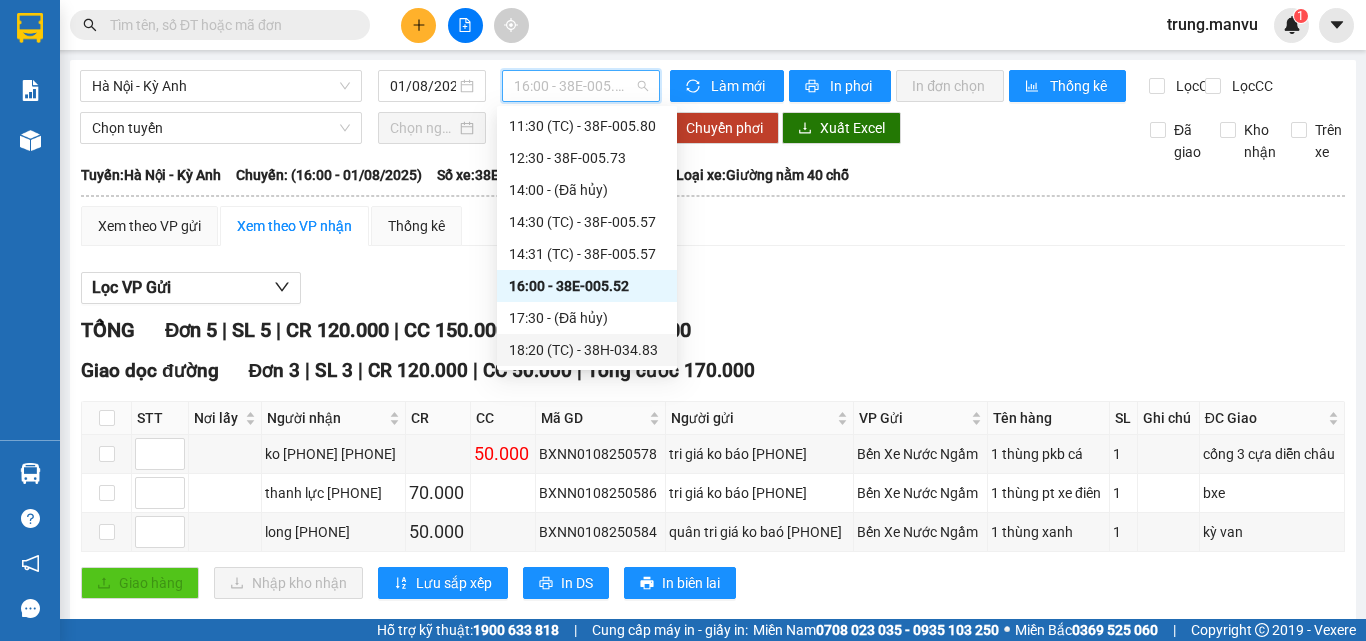 click on "18:20   (TC)   - 38H-034.83" at bounding box center [587, 350] 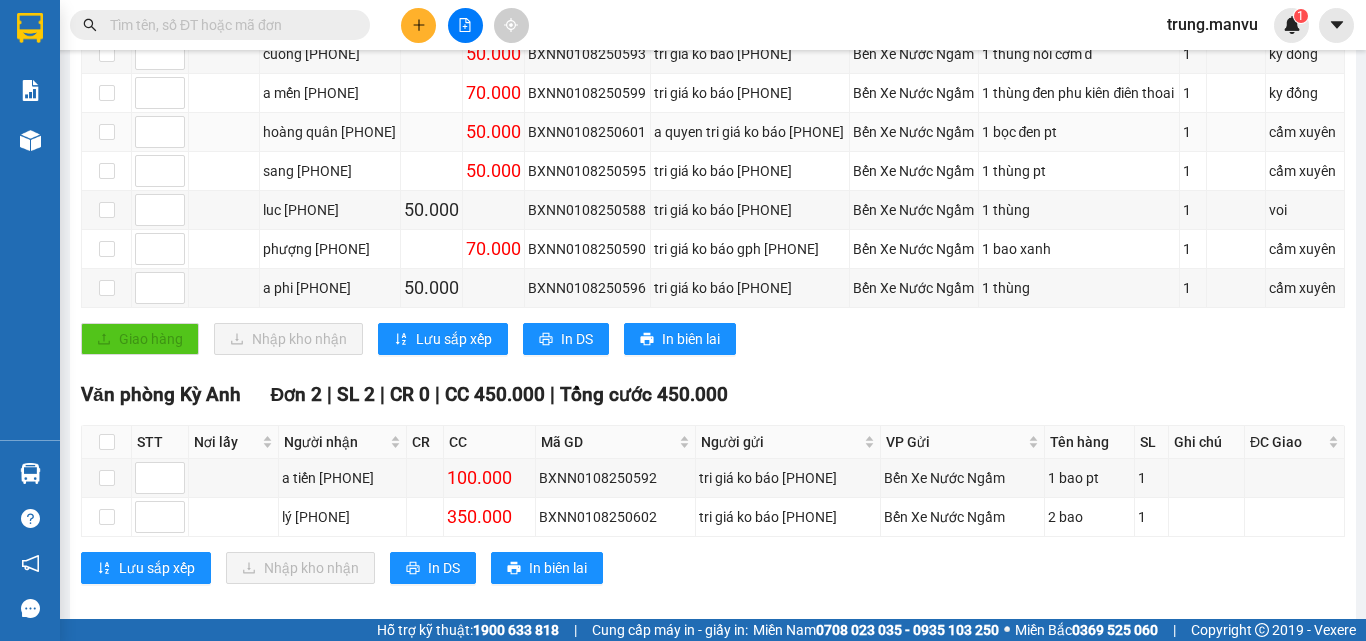 scroll, scrollTop: 500, scrollLeft: 0, axis: vertical 